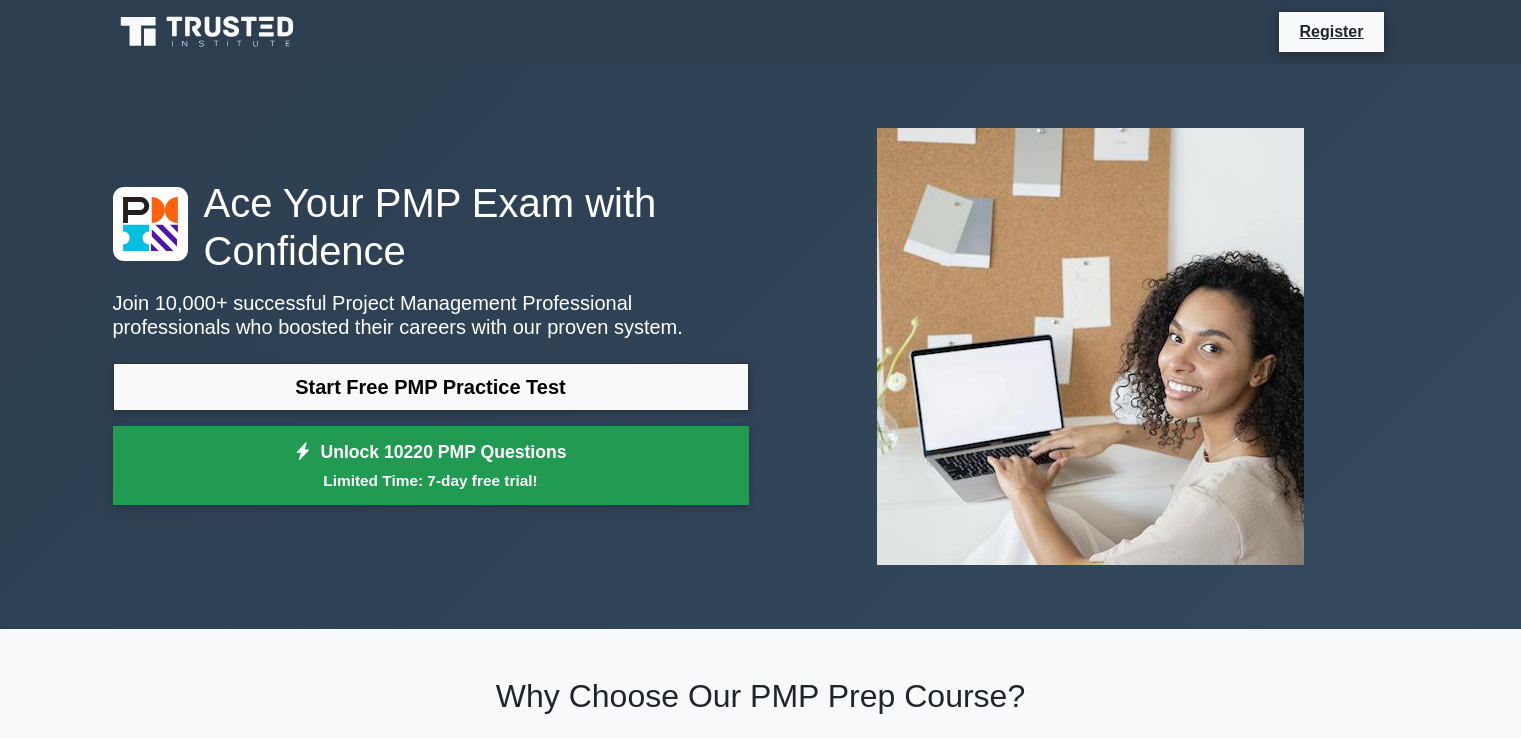 scroll, scrollTop: 0, scrollLeft: 0, axis: both 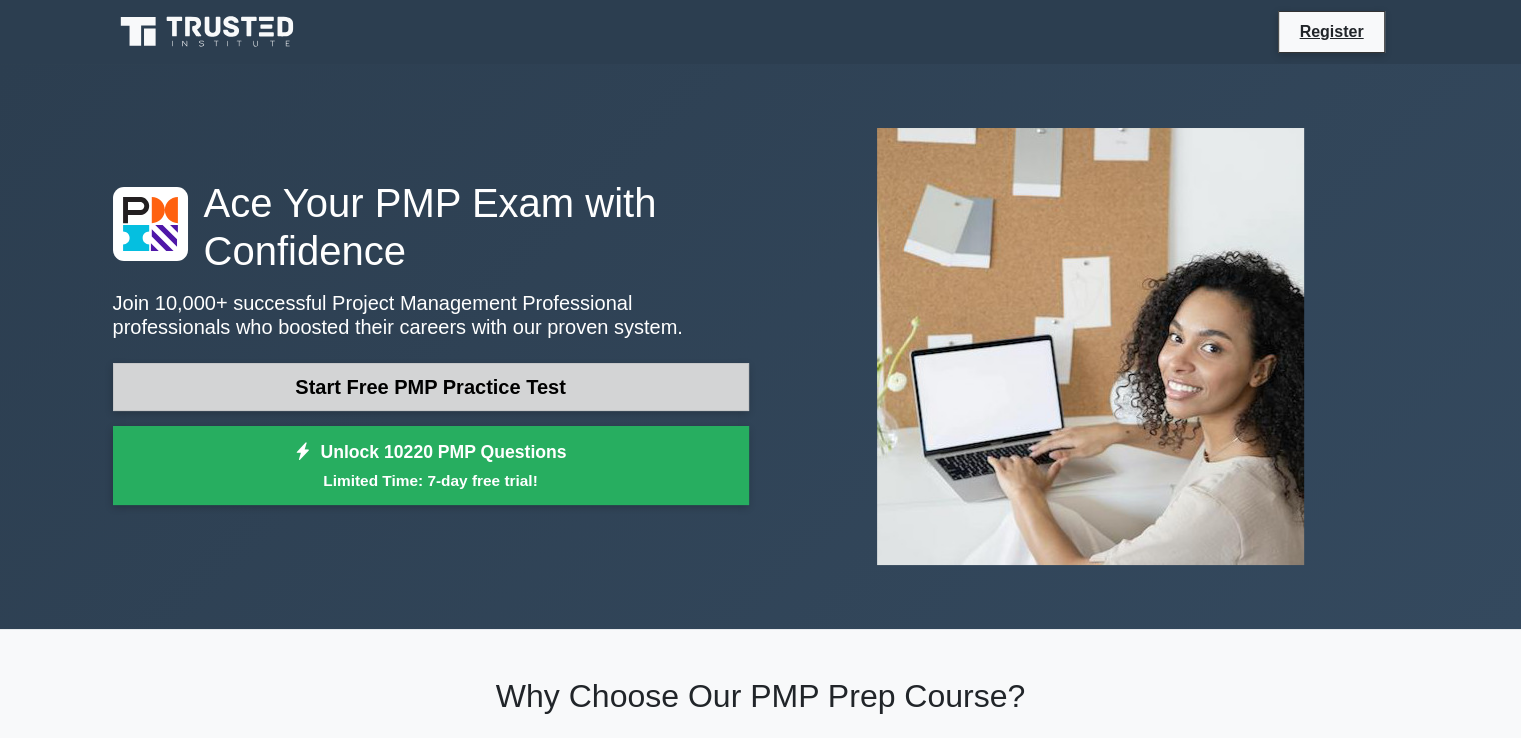 click on "Start Free PMP Practice Test" at bounding box center [431, 387] 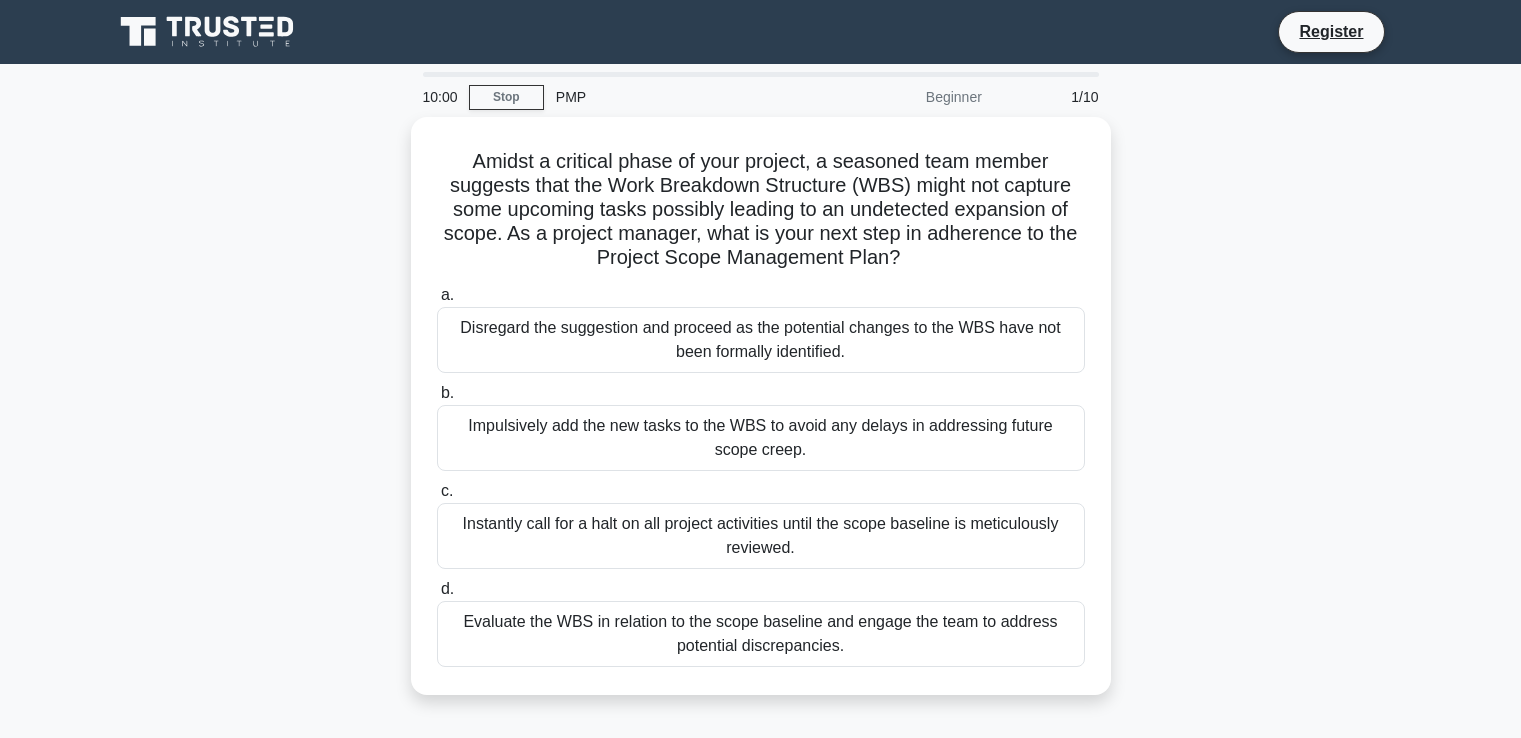 scroll, scrollTop: 0, scrollLeft: 0, axis: both 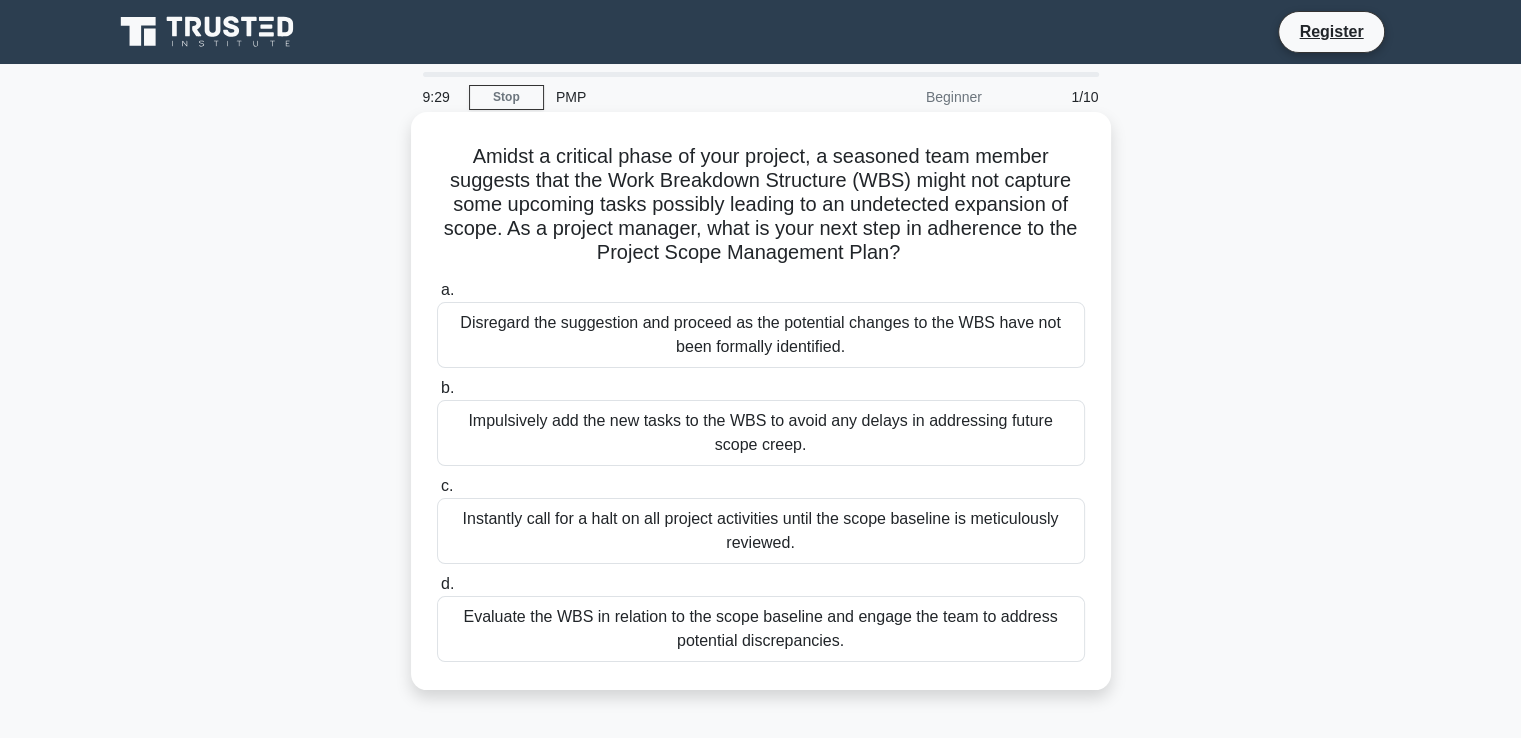 drag, startPoint x: 468, startPoint y: 156, endPoint x: 1012, endPoint y: 248, distance: 551.72455 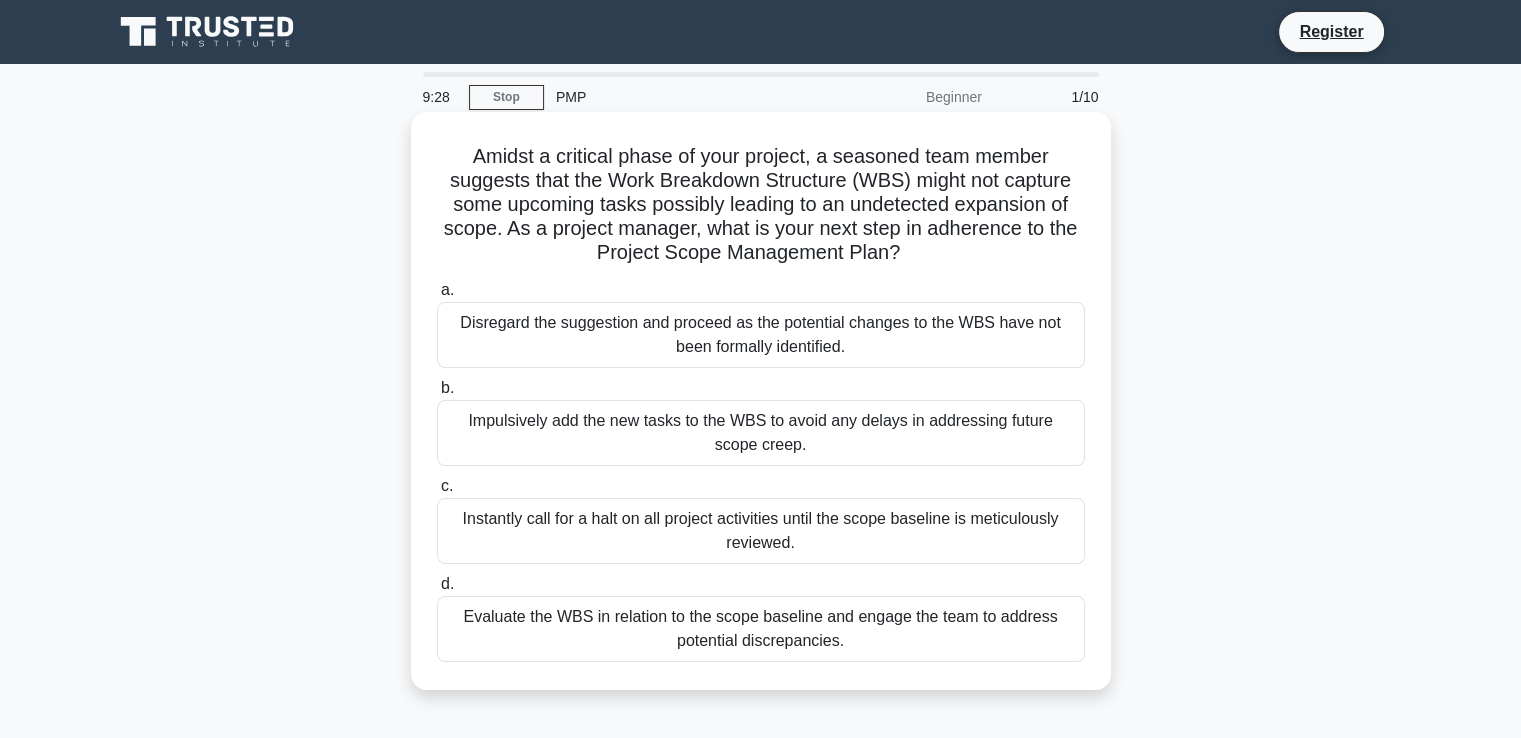 copy on "Amidst a critical phase of your project, a seasoned team member suggests that the Work Breakdown Structure (WBS) might not capture some upcoming tasks possibly leading to an undetected expansion of scope. As a project manager, what is your next step in adherence to the Project Scope Management Plan?" 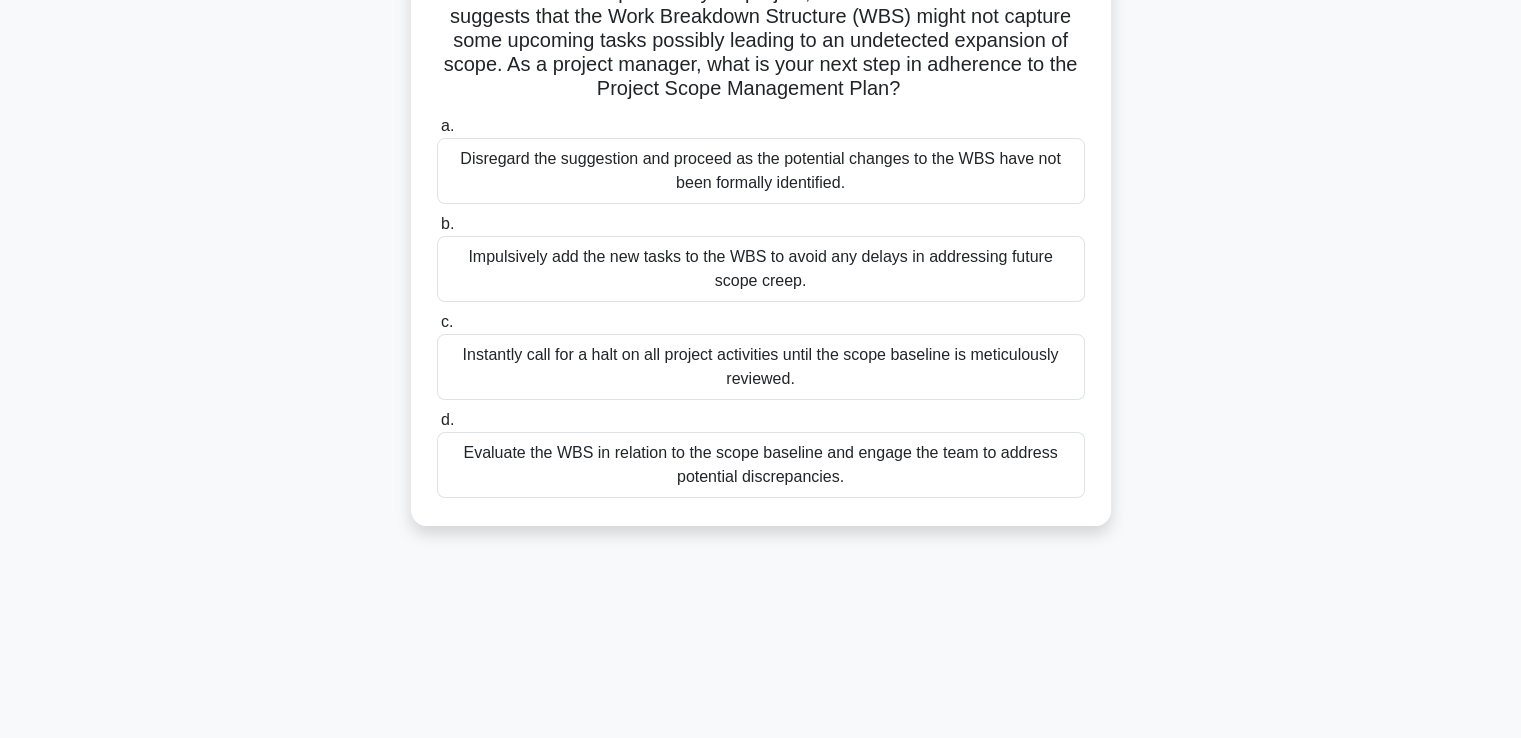 scroll, scrollTop: 200, scrollLeft: 0, axis: vertical 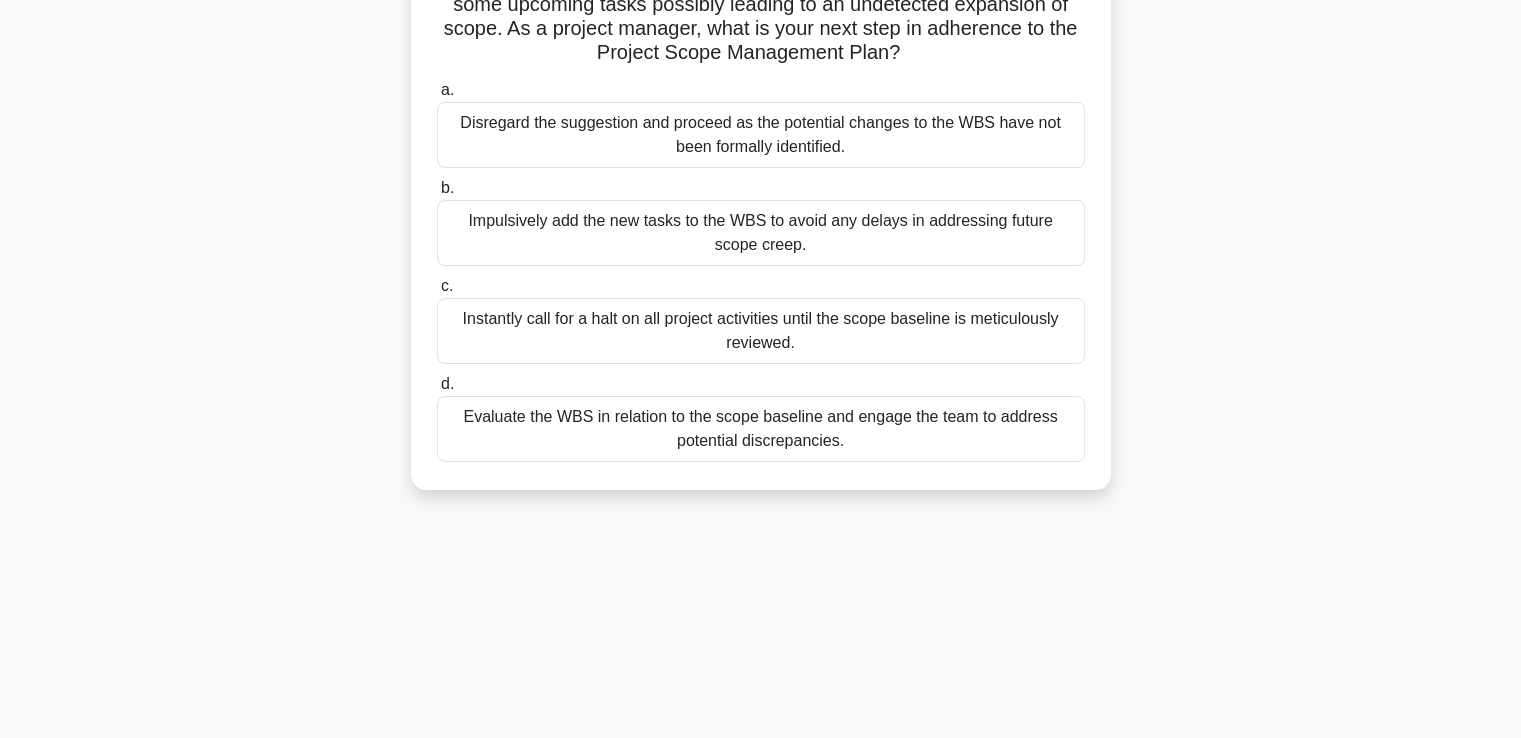click on "Evaluate the WBS in relation to the scope baseline and engage the team to address potential discrepancies." at bounding box center (761, 429) 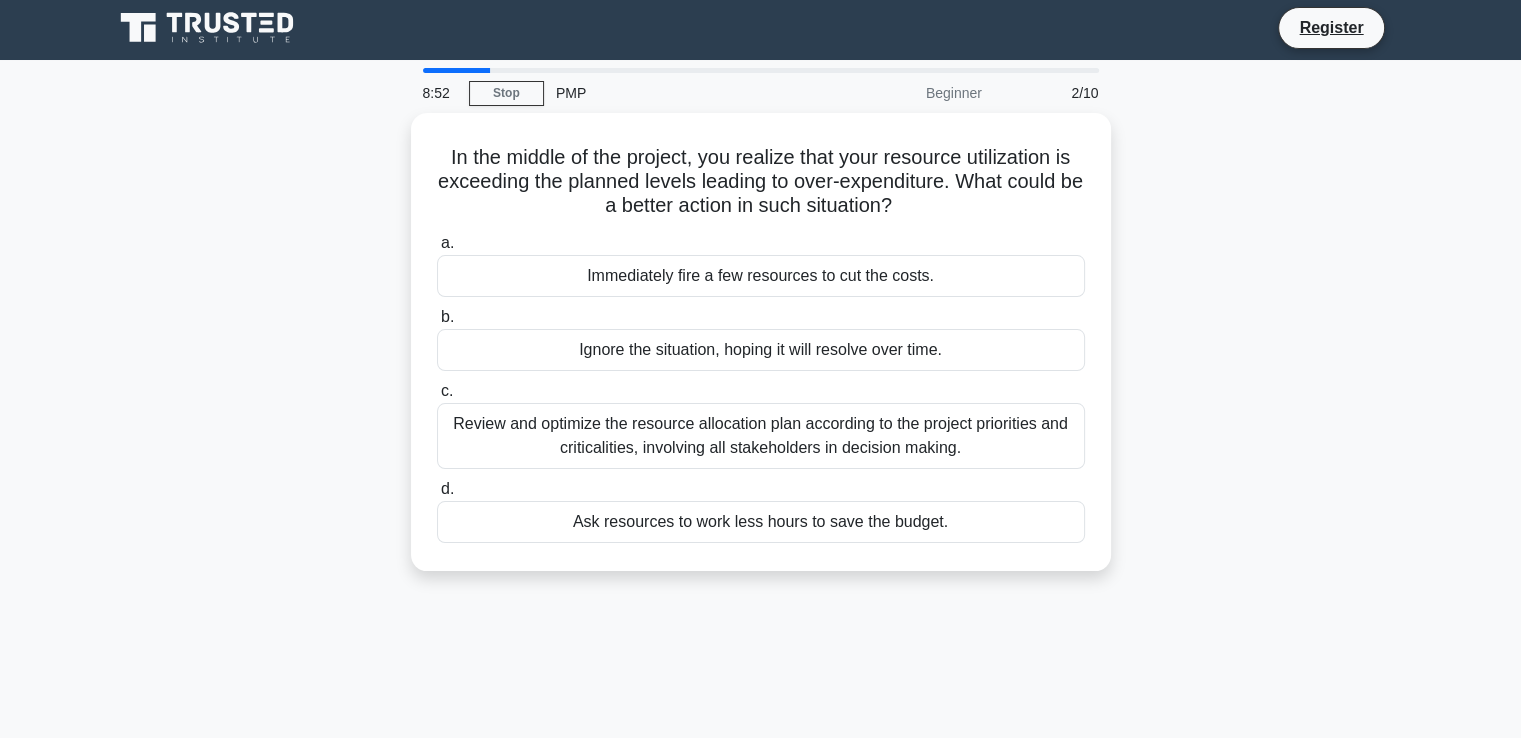 scroll, scrollTop: 0, scrollLeft: 0, axis: both 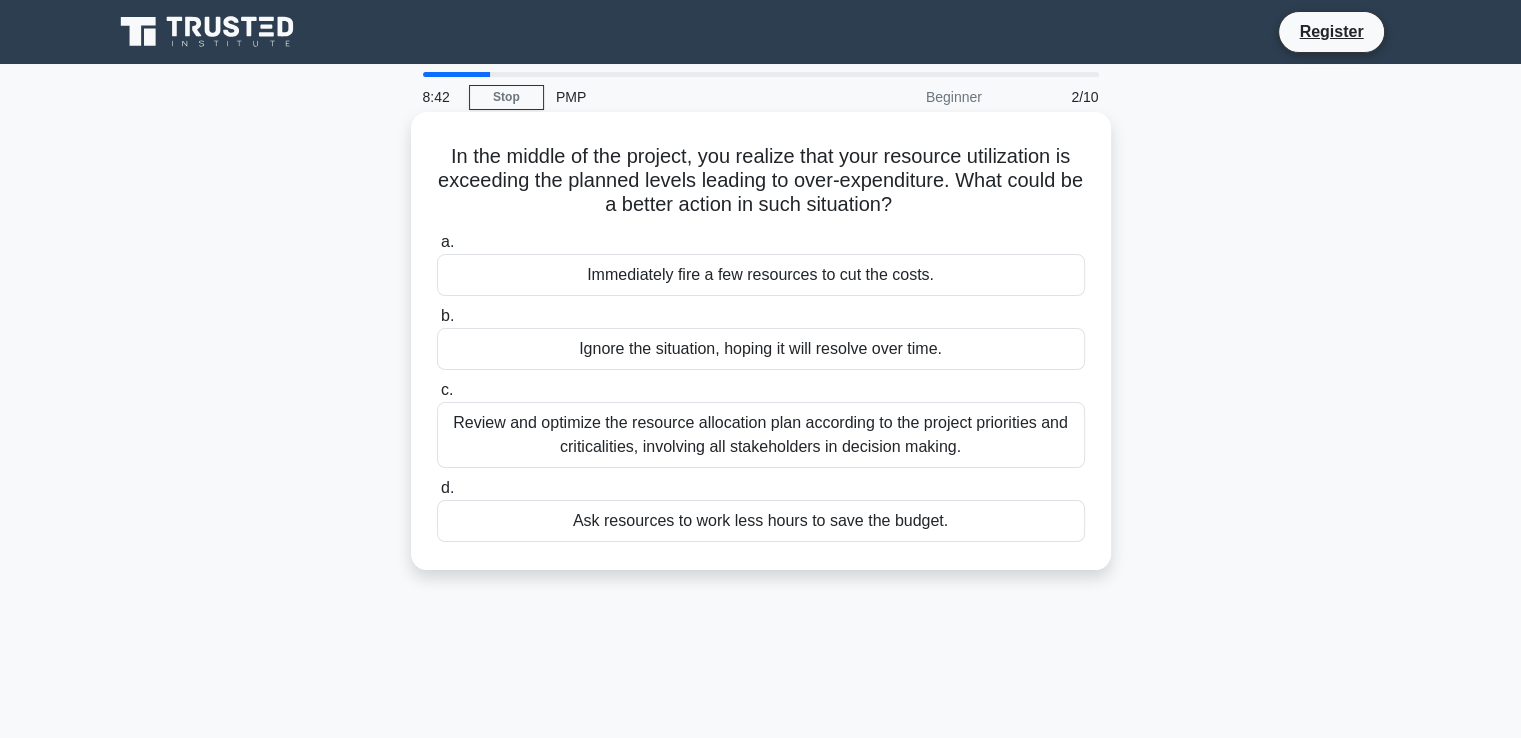 drag, startPoint x: 438, startPoint y: 150, endPoint x: 1024, endPoint y: 179, distance: 586.71716 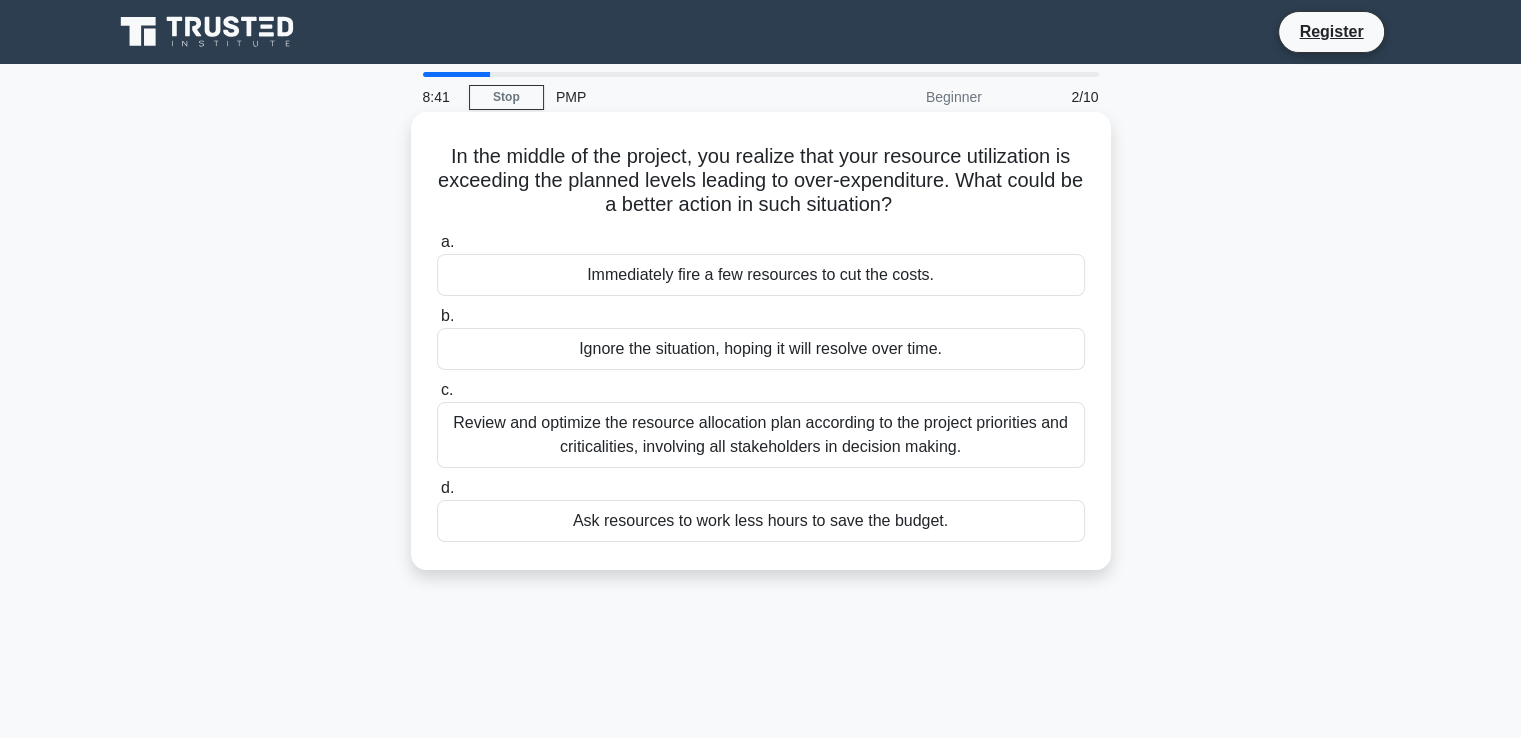 copy on "In the middle of the project, you realize that your resource utilization is exceeding the planned levels leading to over-expenditure. What could be a better action in such situation?" 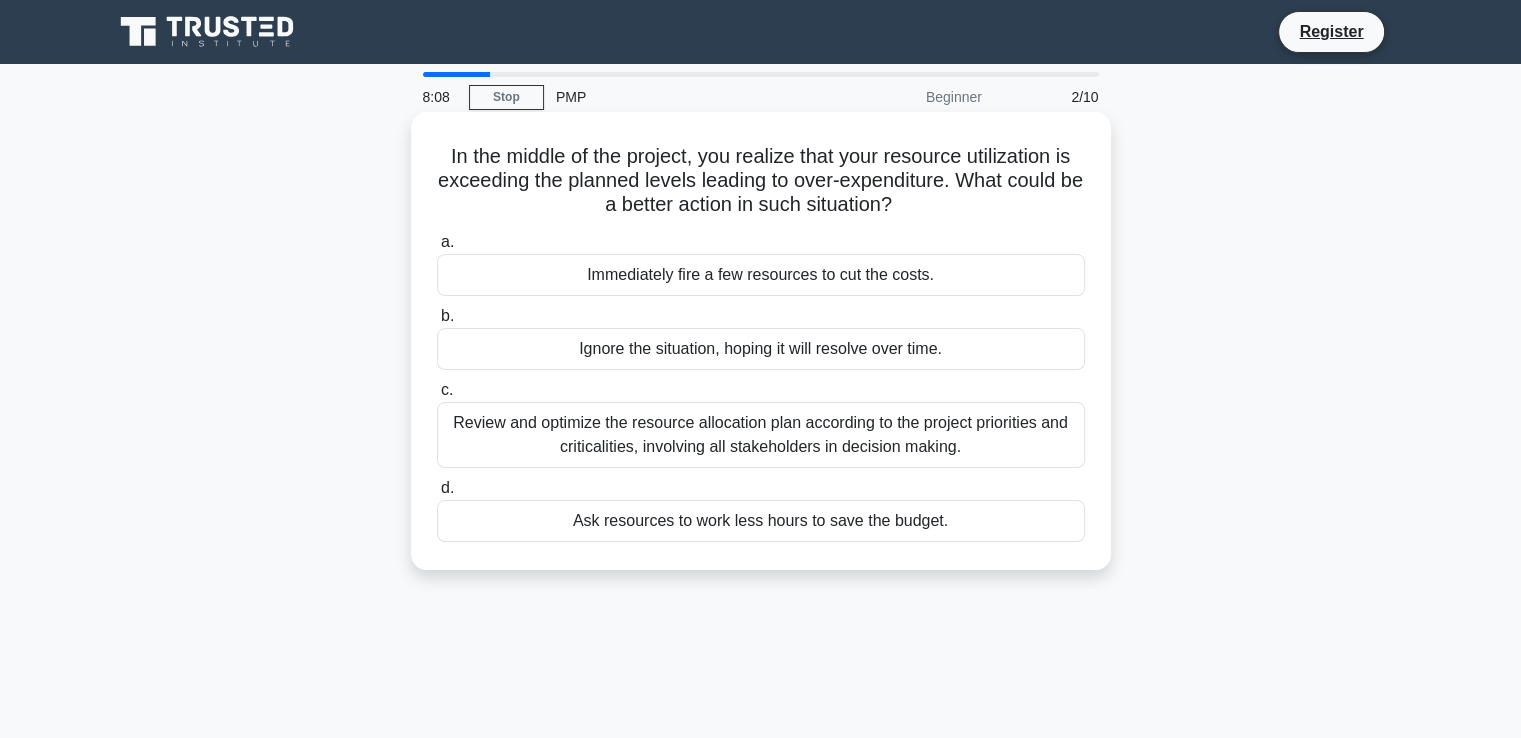 click on "a.
Immediately fire a few resources to cut the costs." at bounding box center [761, 263] 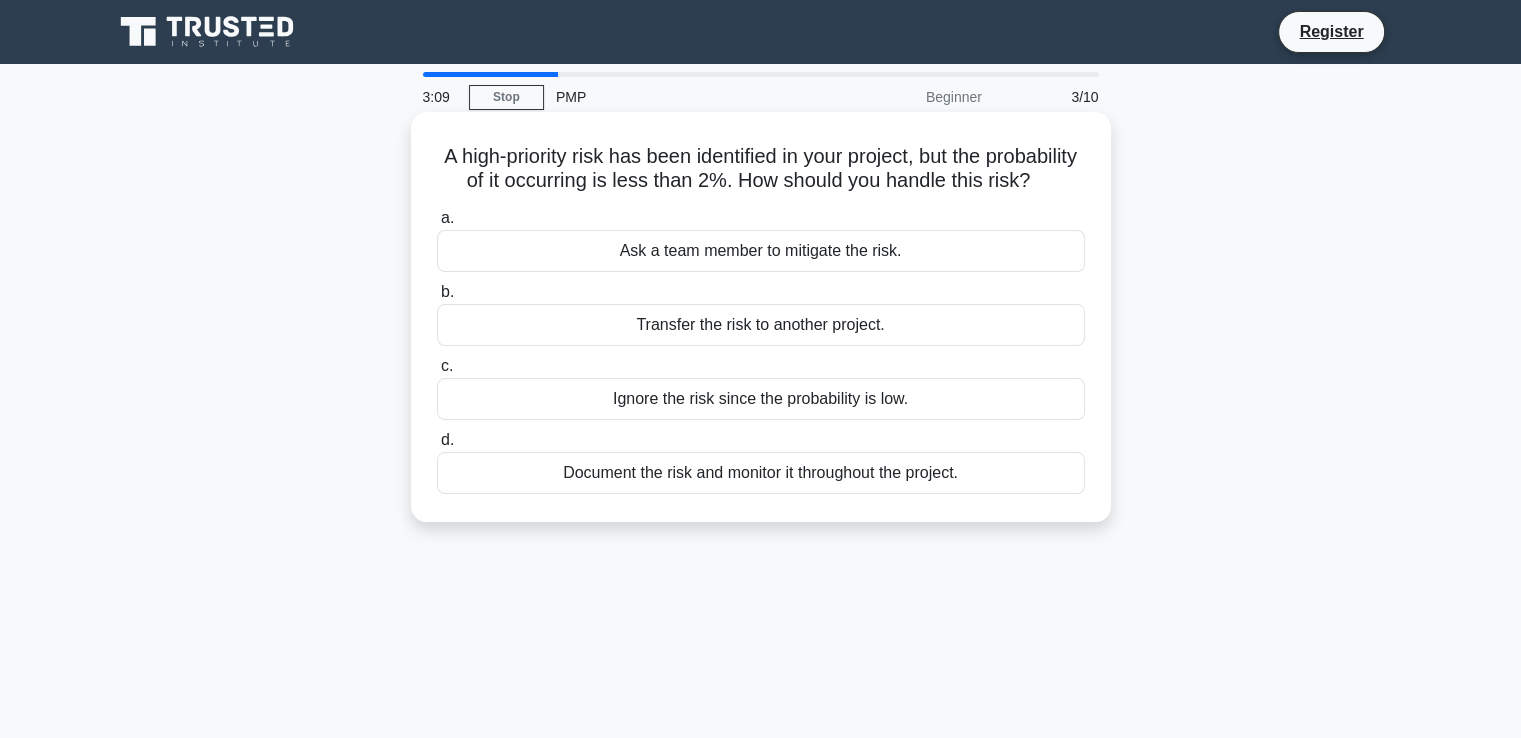 click on "Document the risk and monitor it throughout the project." at bounding box center (761, 473) 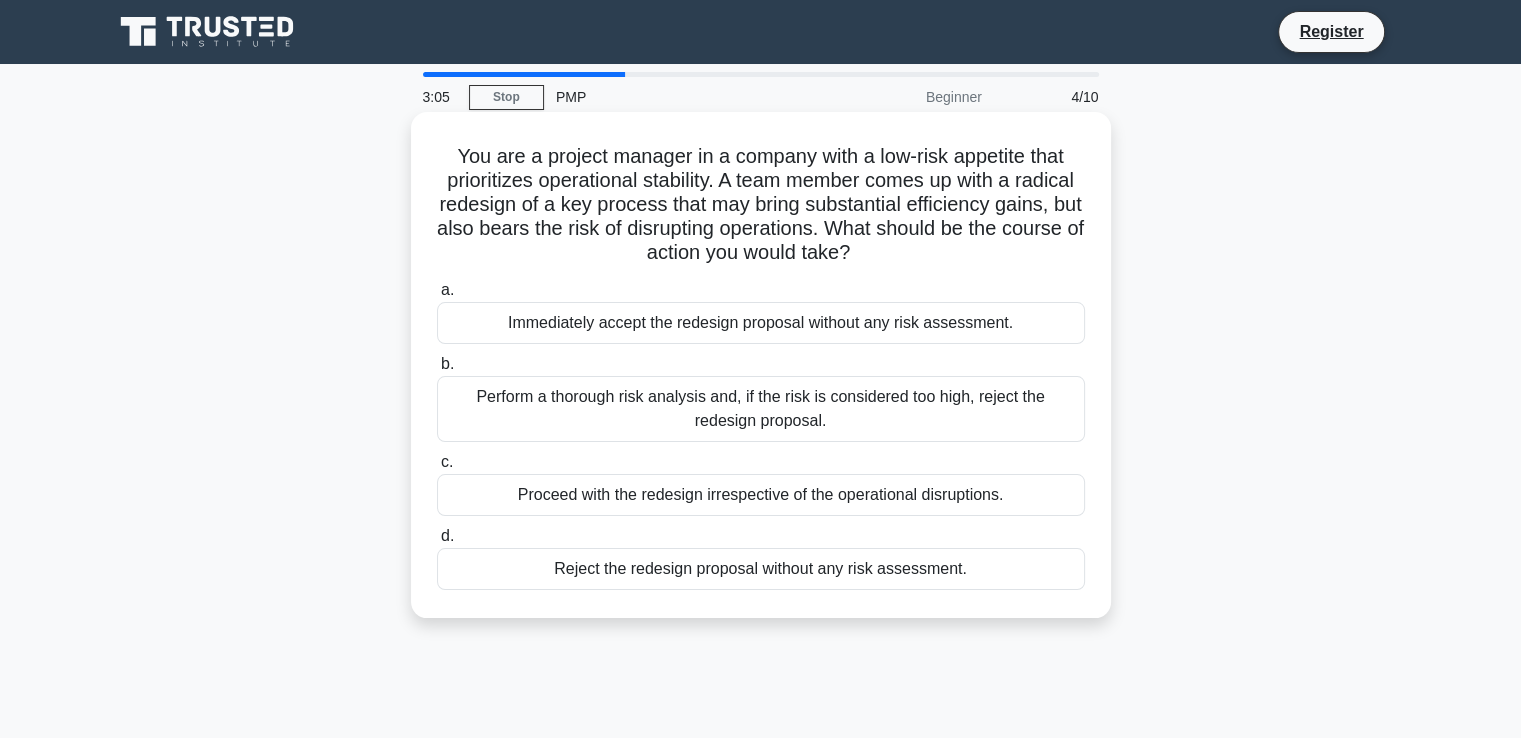 drag, startPoint x: 445, startPoint y: 157, endPoint x: 939, endPoint y: 253, distance: 503.2415 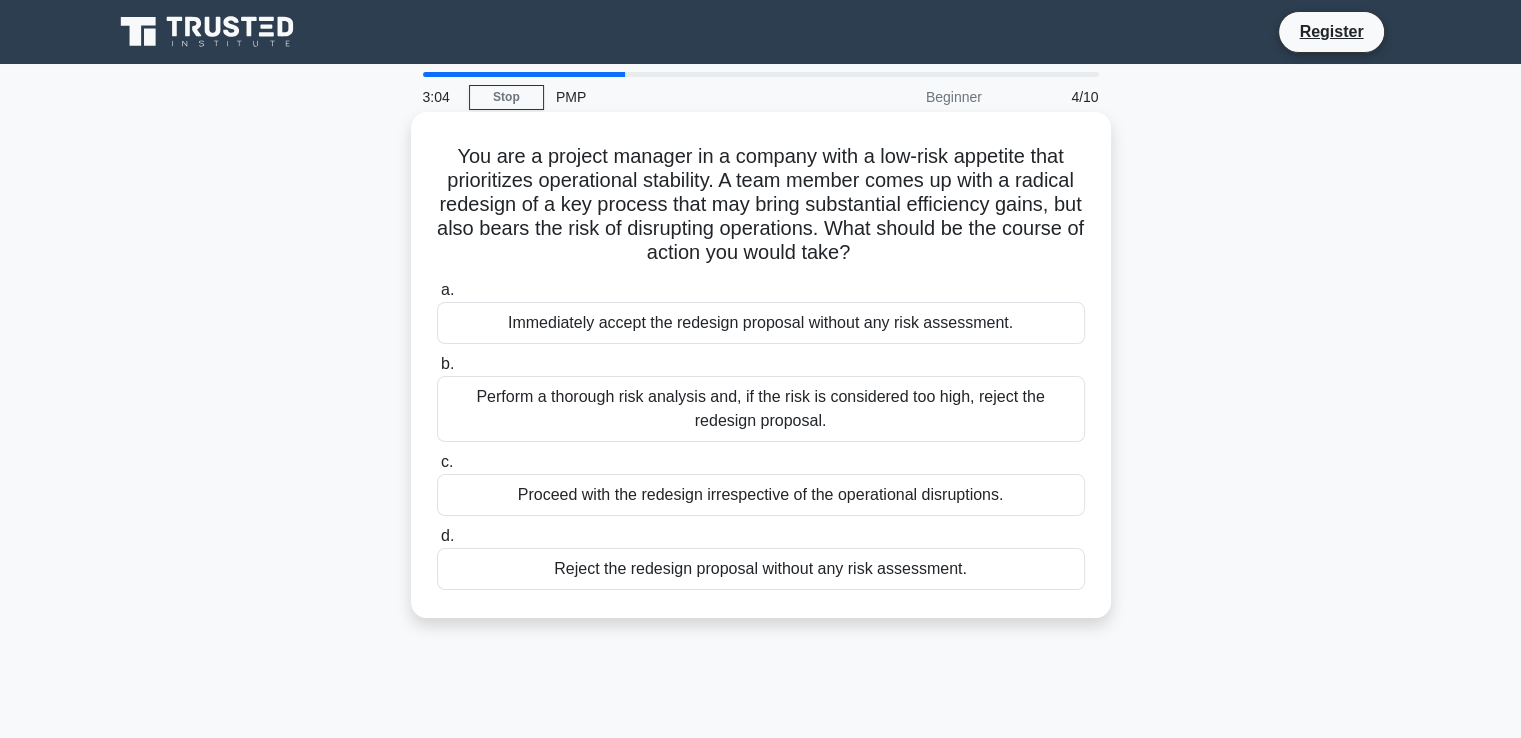 copy on "You are a project manager in a company with a low-risk appetite that prioritizes operational stability. A team member comes up with a radical redesign of a key process that may bring substantial efficiency gains, but also bears the risk of disrupting operations. What should be the course of action you would take?" 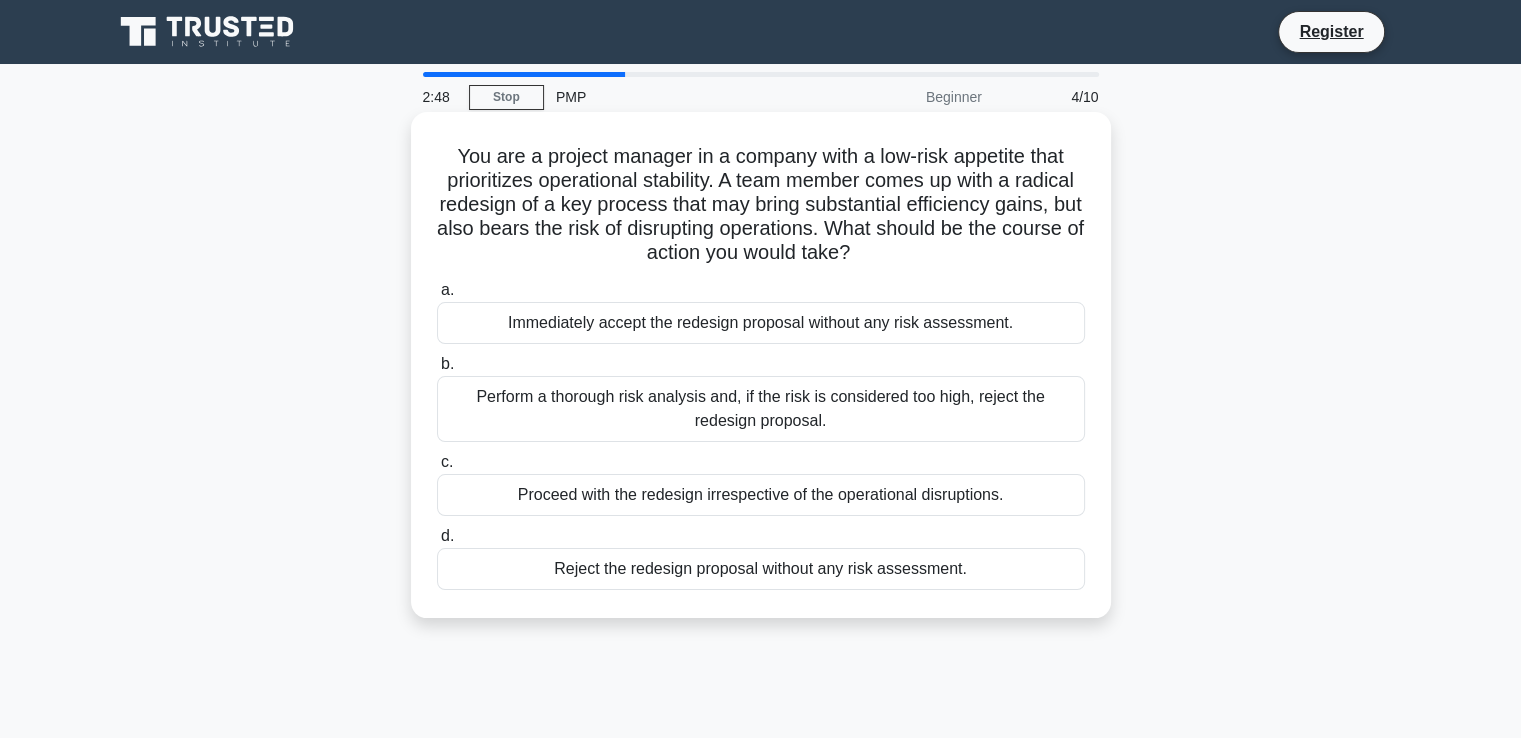 click on "You are a project manager in a company with a low-risk appetite that prioritizes operational stability. A team member comes up with a radical redesign of a key process that may bring substantial efficiency gains, but also bears the risk of disrupting operations. What should be the course of action you would take?
.spinner_0XTQ{transform-origin:center;animation:spinner_y6GP .75s linear infinite}@keyframes spinner_y6GP{100%{transform:rotate(360deg)}}
a.
b. c. d." at bounding box center [761, 365] 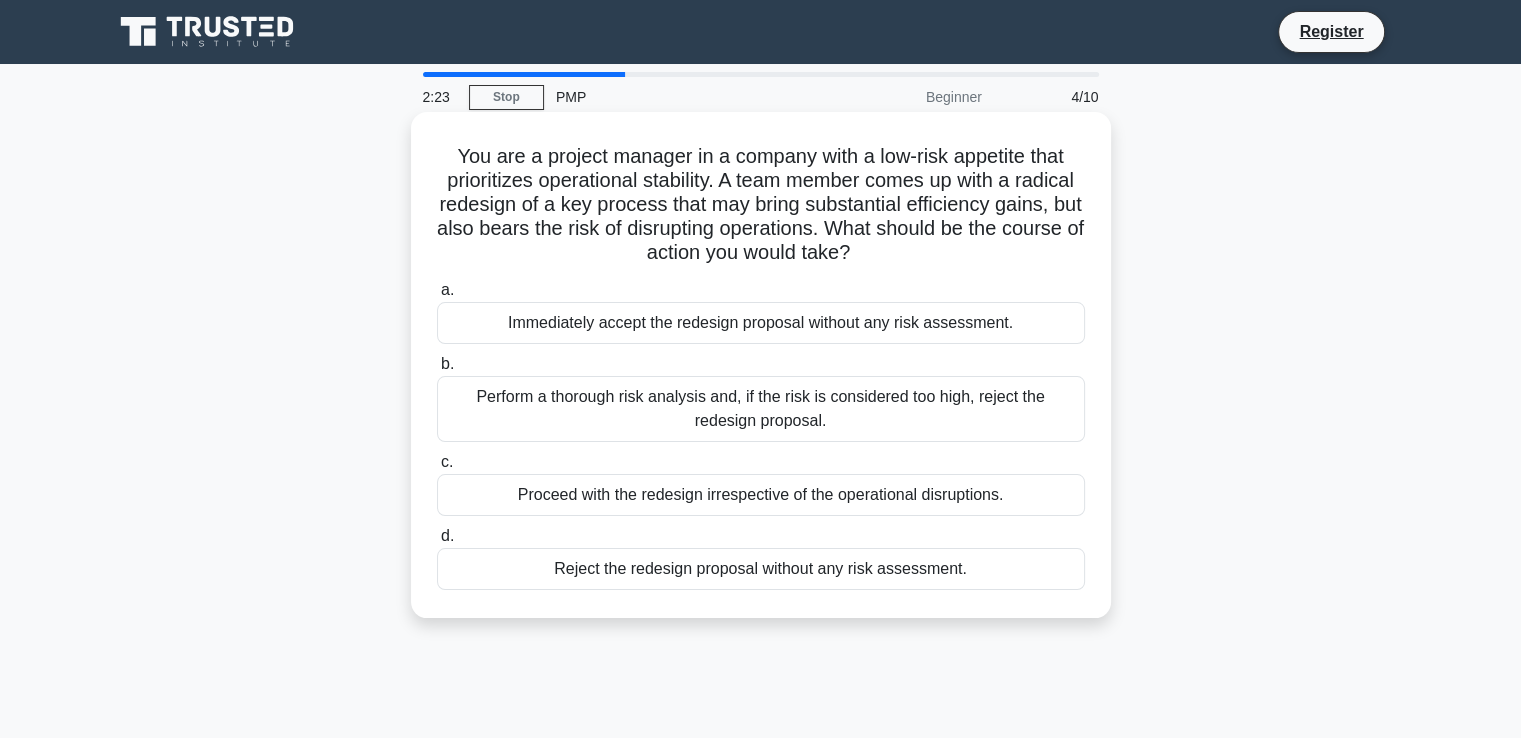 click on "Perform a thorough risk analysis and, if the risk is considered too high, reject the redesign proposal." at bounding box center (761, 409) 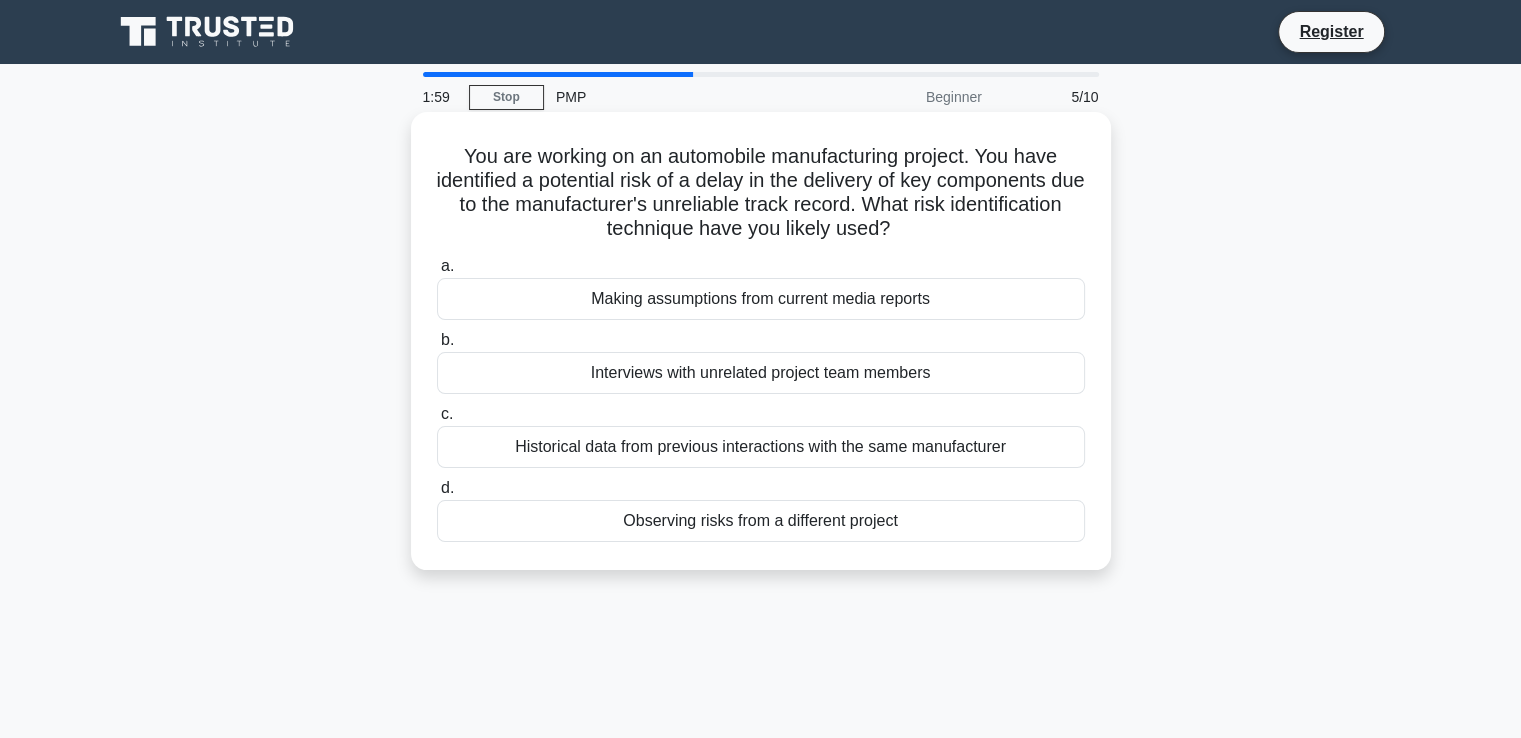 click on "Historical data from previous interactions with the same manufacturer" at bounding box center [761, 447] 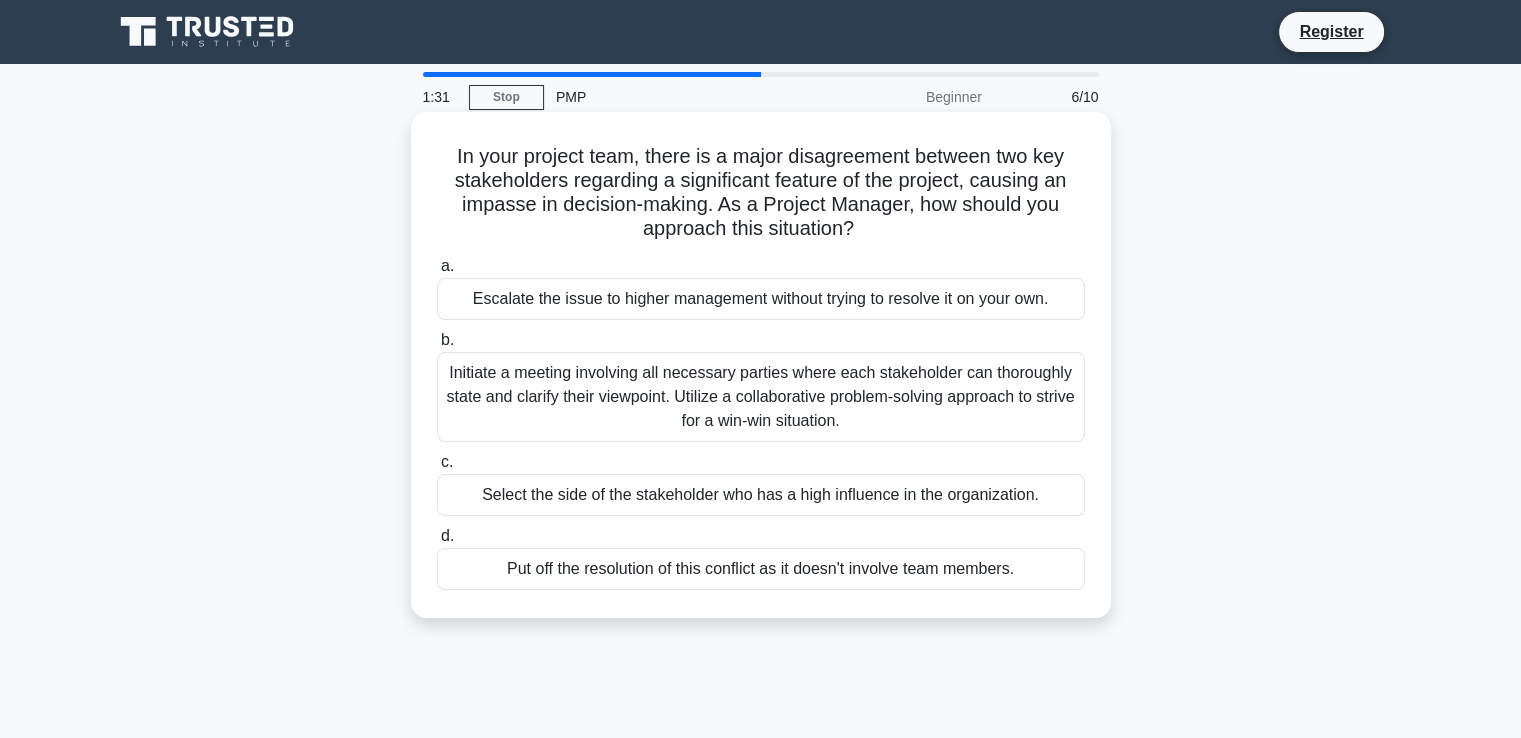 click on "Initiate a meeting involving all necessary parties where each stakeholder can thoroughly state and clarify their viewpoint. Utilize a collaborative problem-solving approach to strive for a win-win situation." at bounding box center (761, 397) 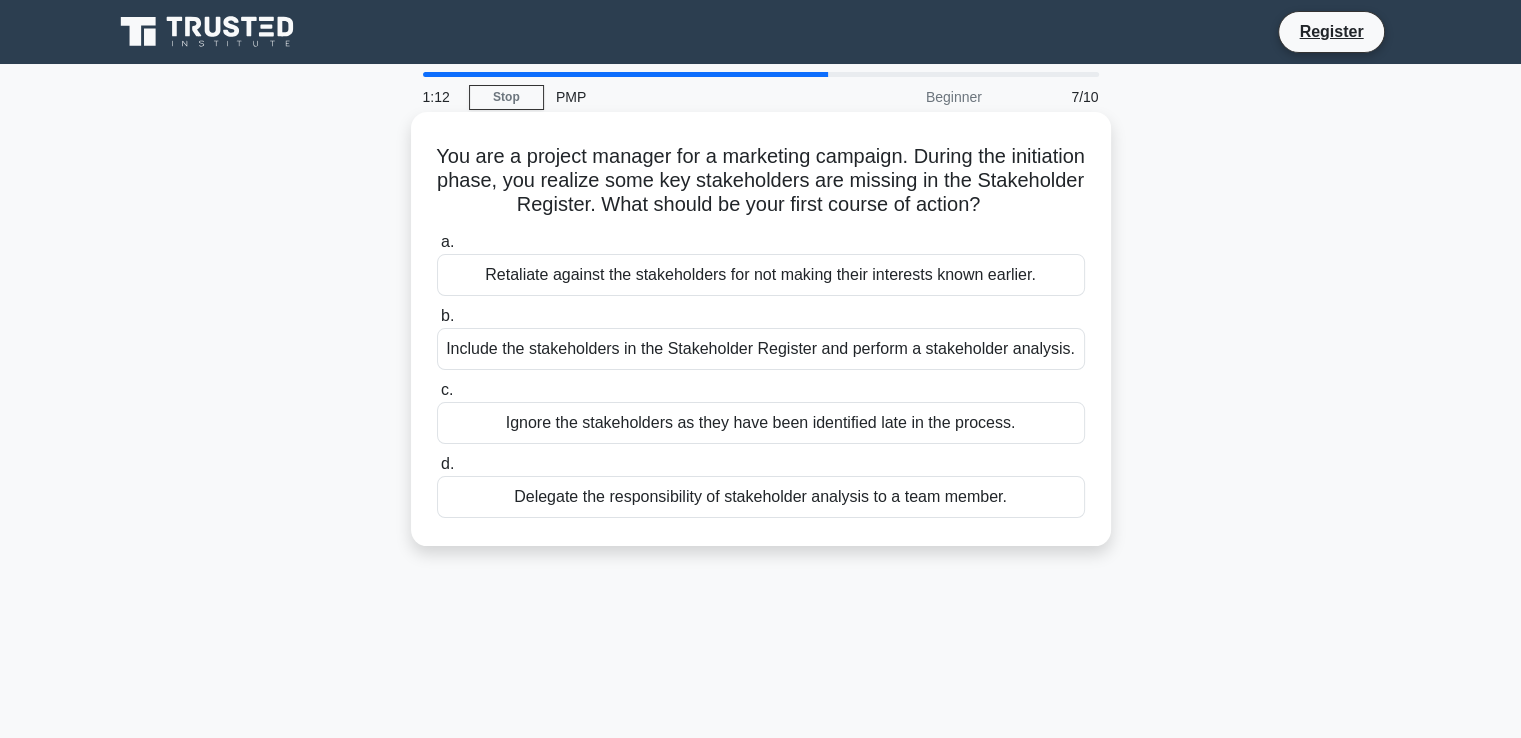 click on "Include the stakeholders in the Stakeholder Register and perform a stakeholder analysis." at bounding box center [761, 349] 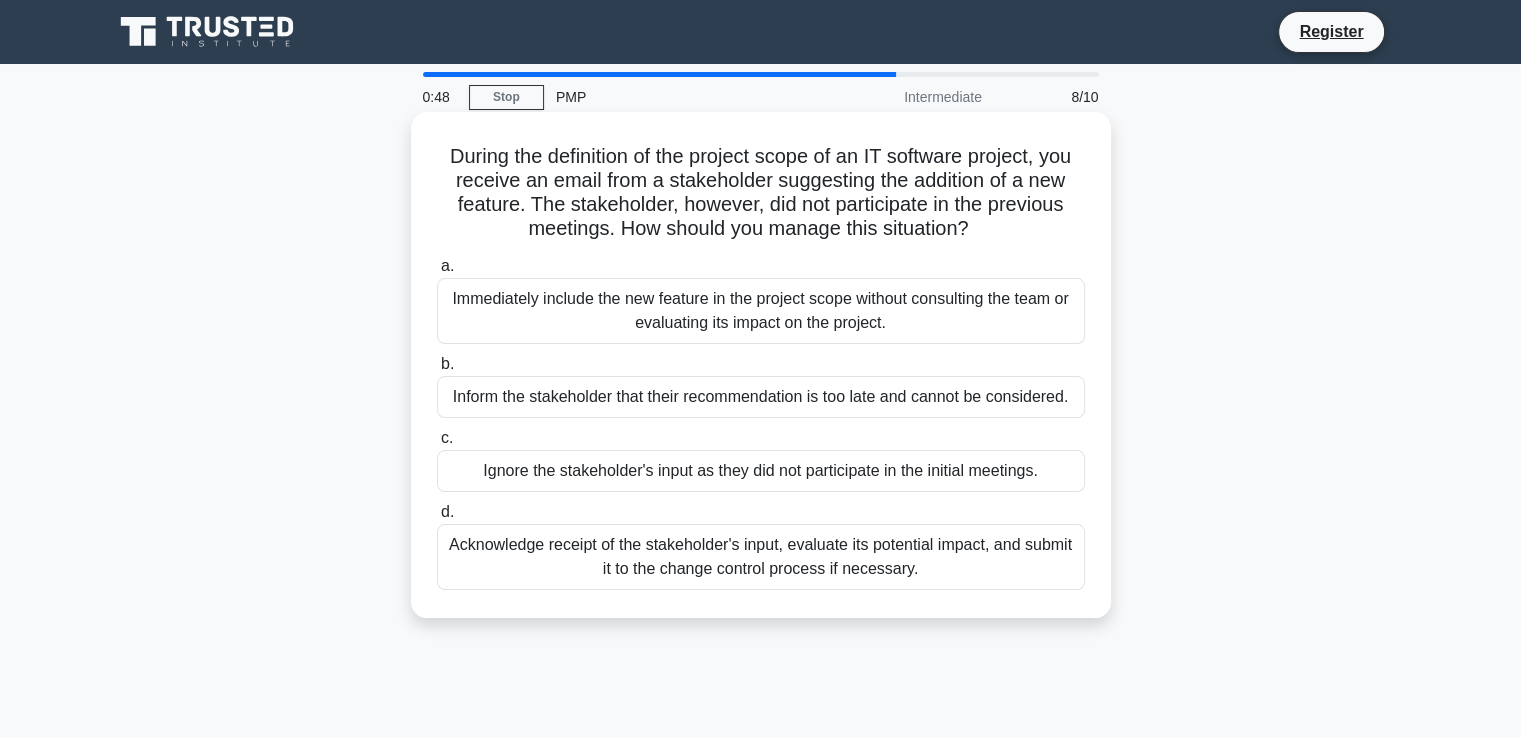 click on "Acknowledge receipt of the stakeholder's input, evaluate its potential impact, and submit it to the change control process if necessary." at bounding box center [761, 557] 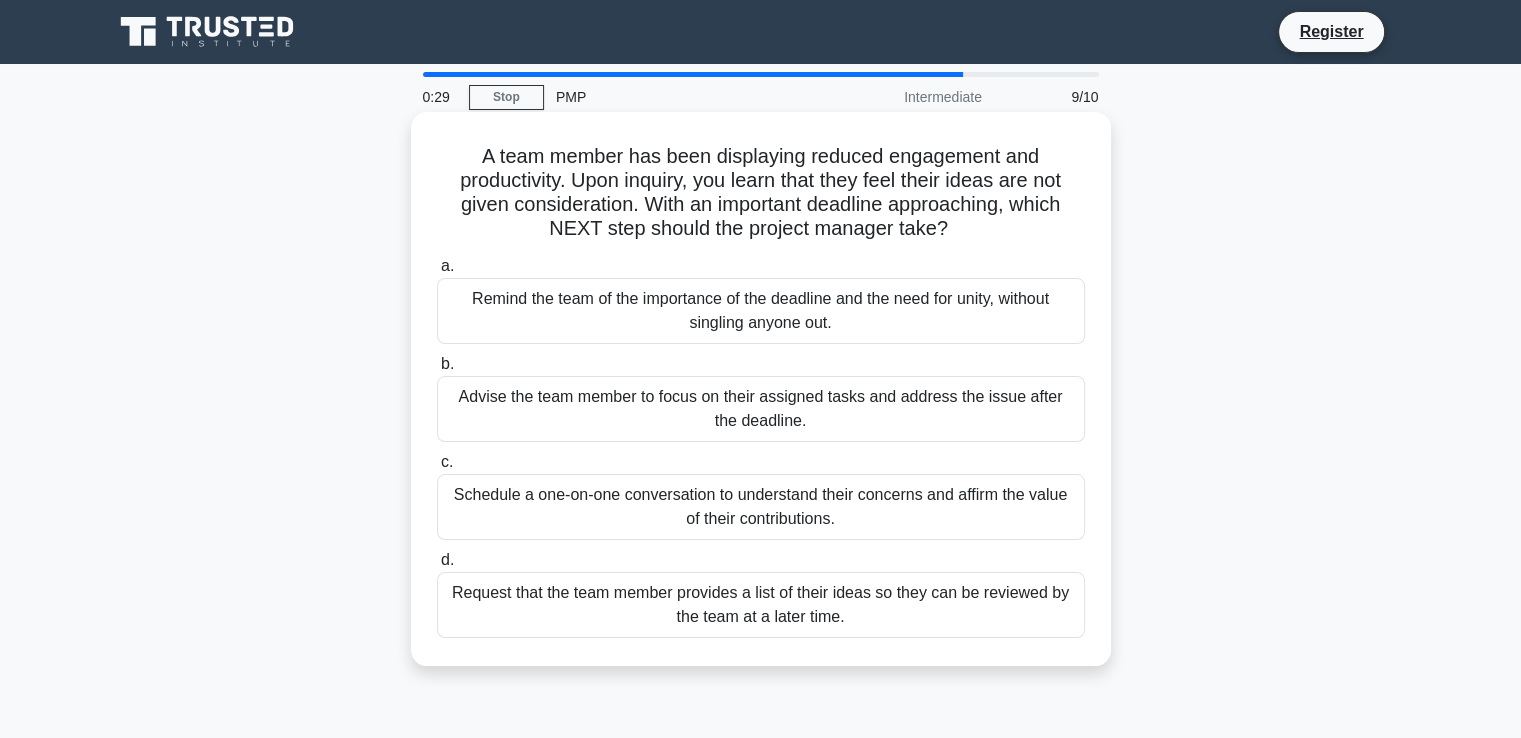 click on "Schedule a one-on-one conversation to understand their concerns and affirm the value of their contributions." at bounding box center (761, 507) 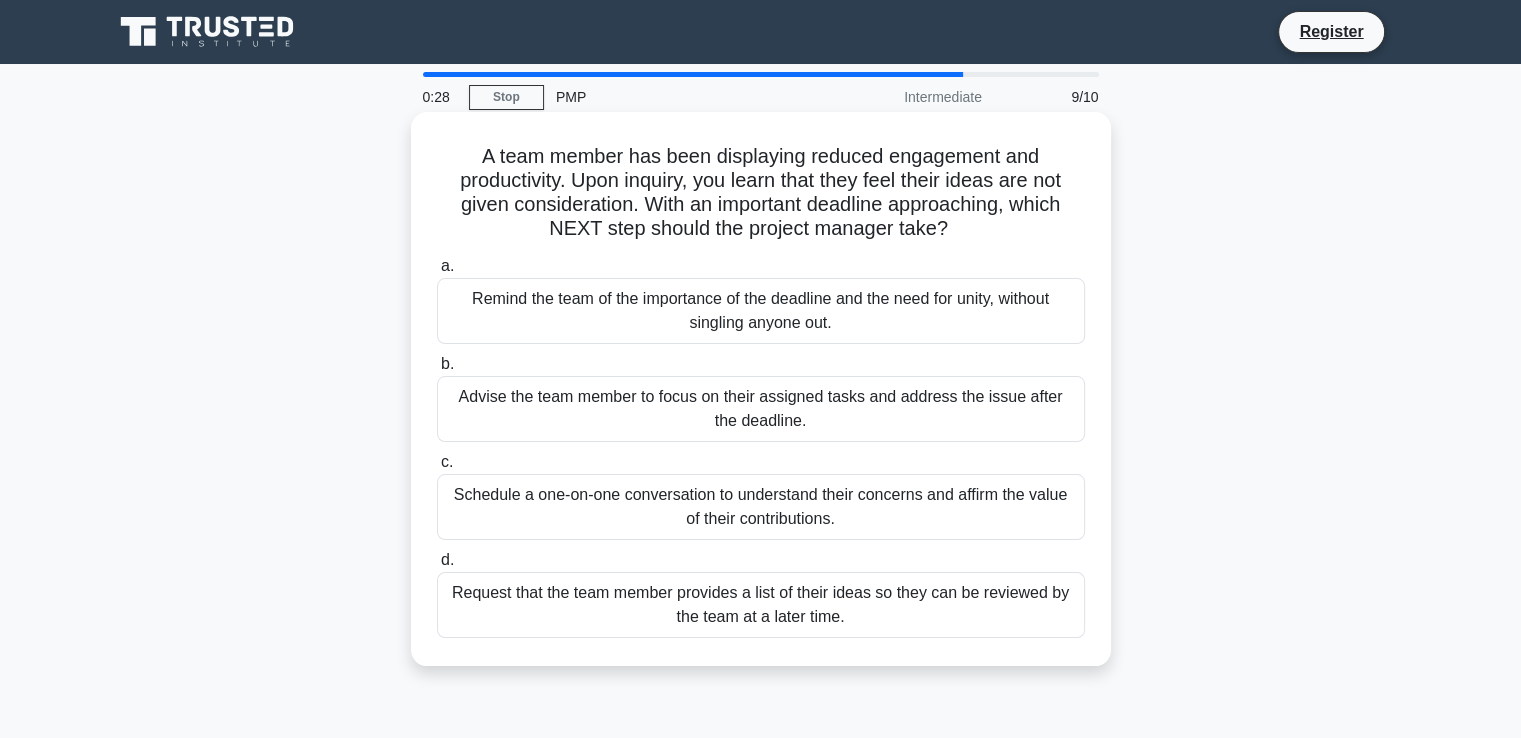 click on "Schedule a one-on-one conversation to understand their concerns and affirm the value of their contributions." at bounding box center [761, 507] 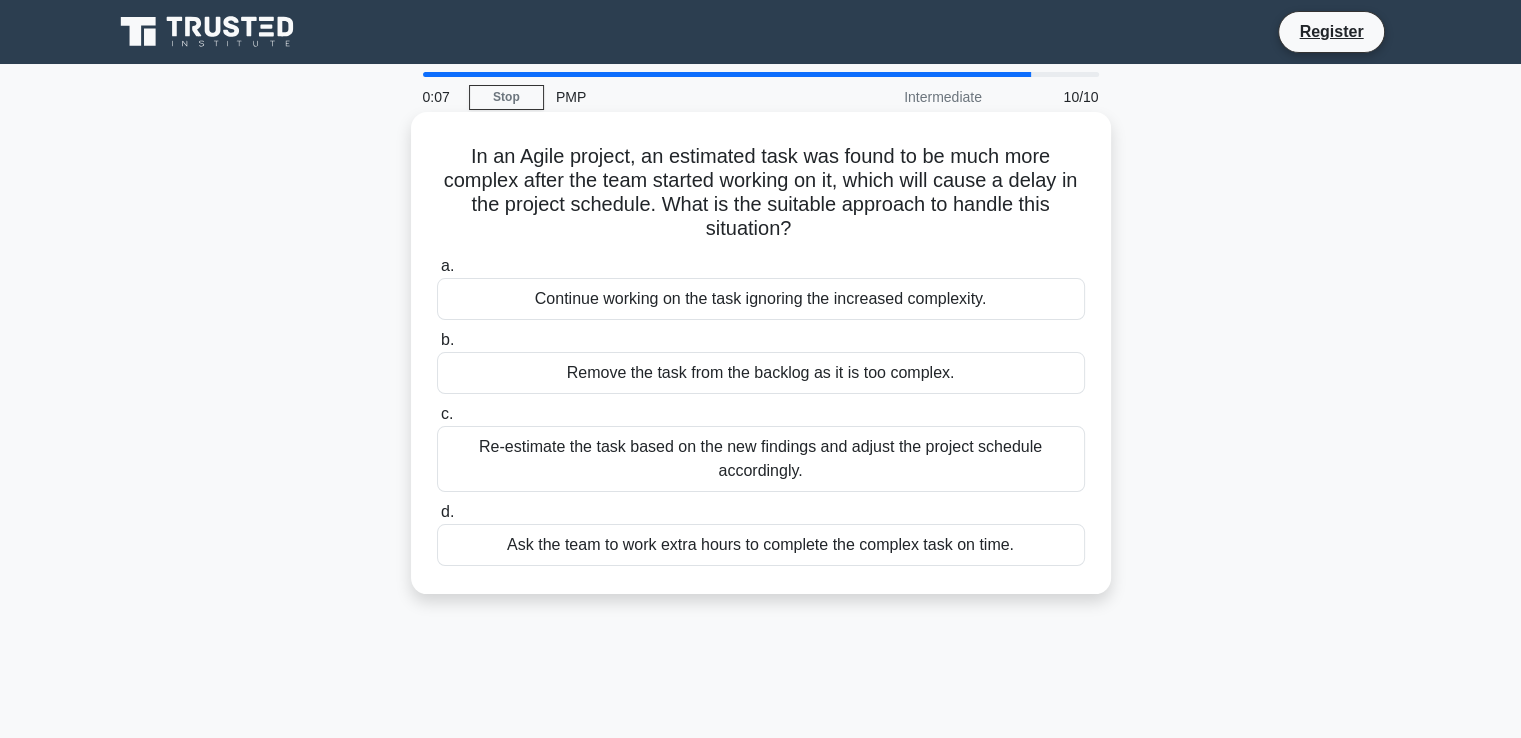 click on "Re-estimate the task based on the new findings and adjust the project schedule accordingly." at bounding box center [761, 459] 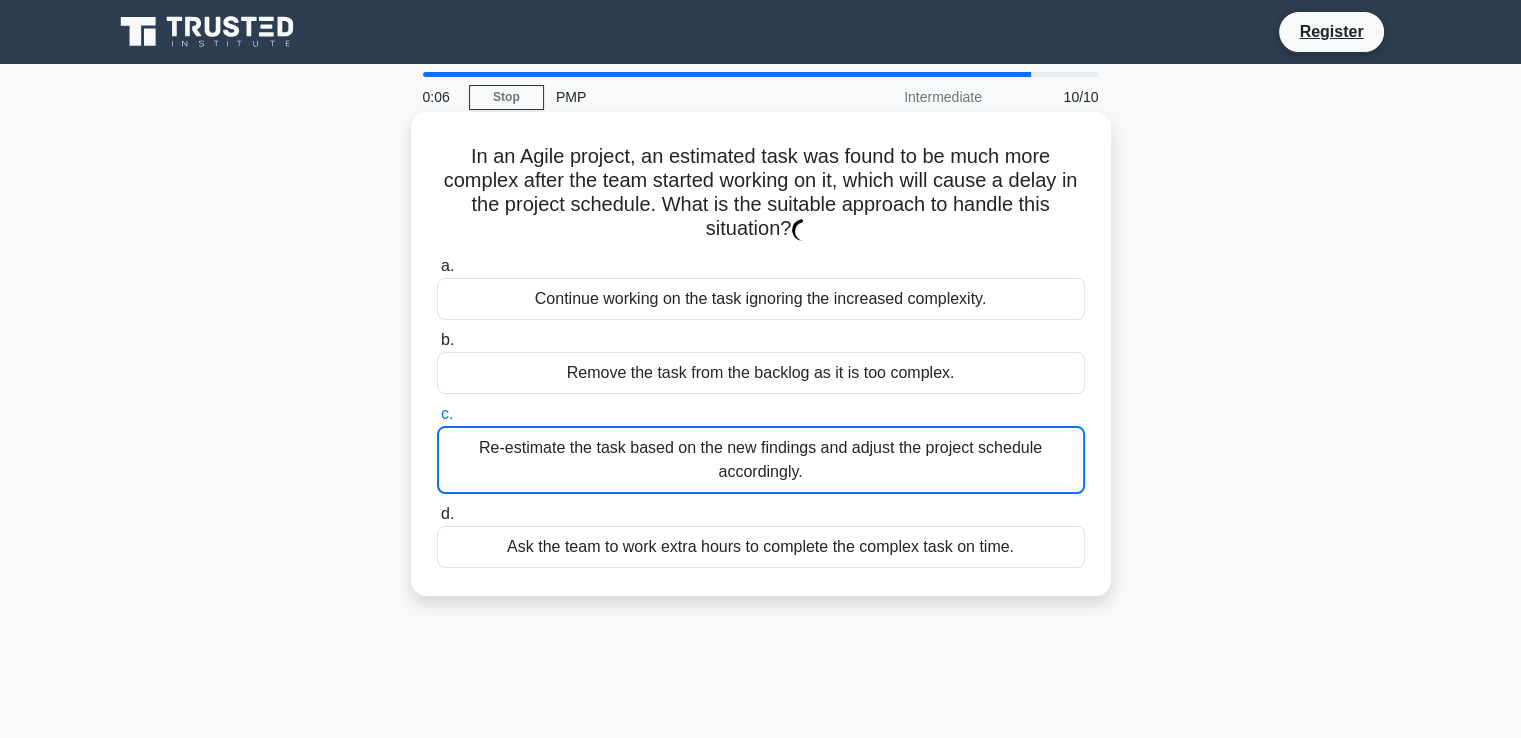 click on "Re-estimate the task based on the new findings and adjust the project schedule accordingly." at bounding box center (761, 460) 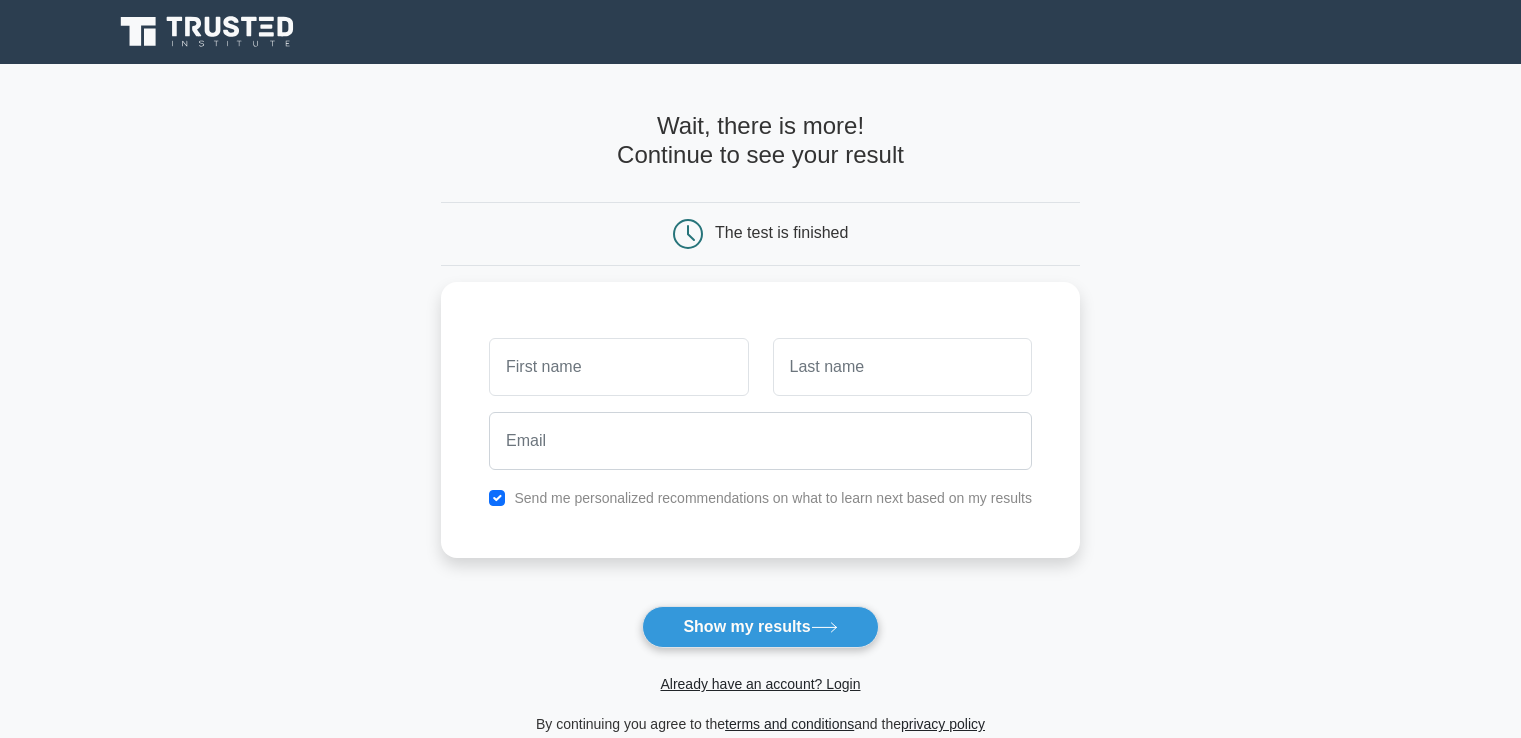 scroll, scrollTop: 0, scrollLeft: 0, axis: both 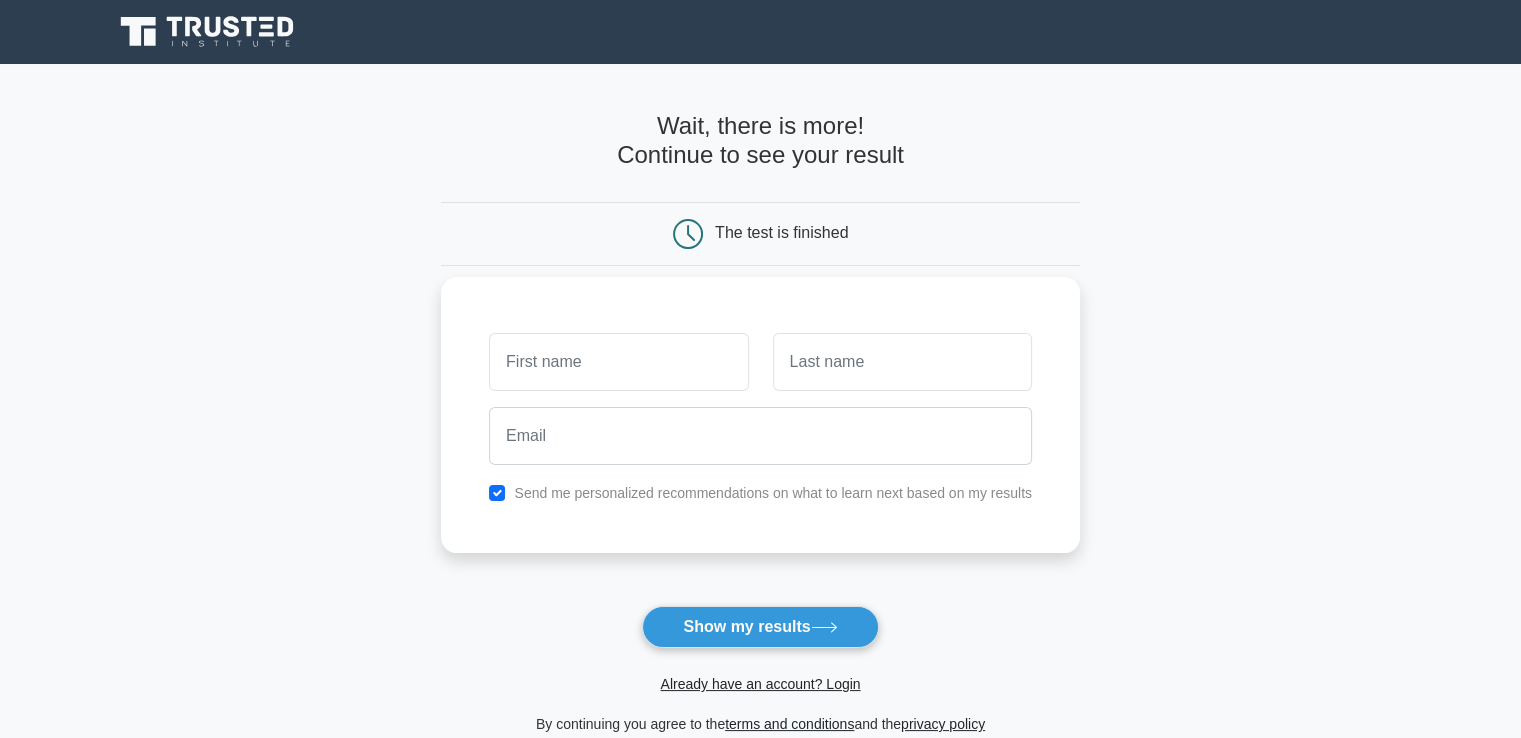 click at bounding box center [618, 362] 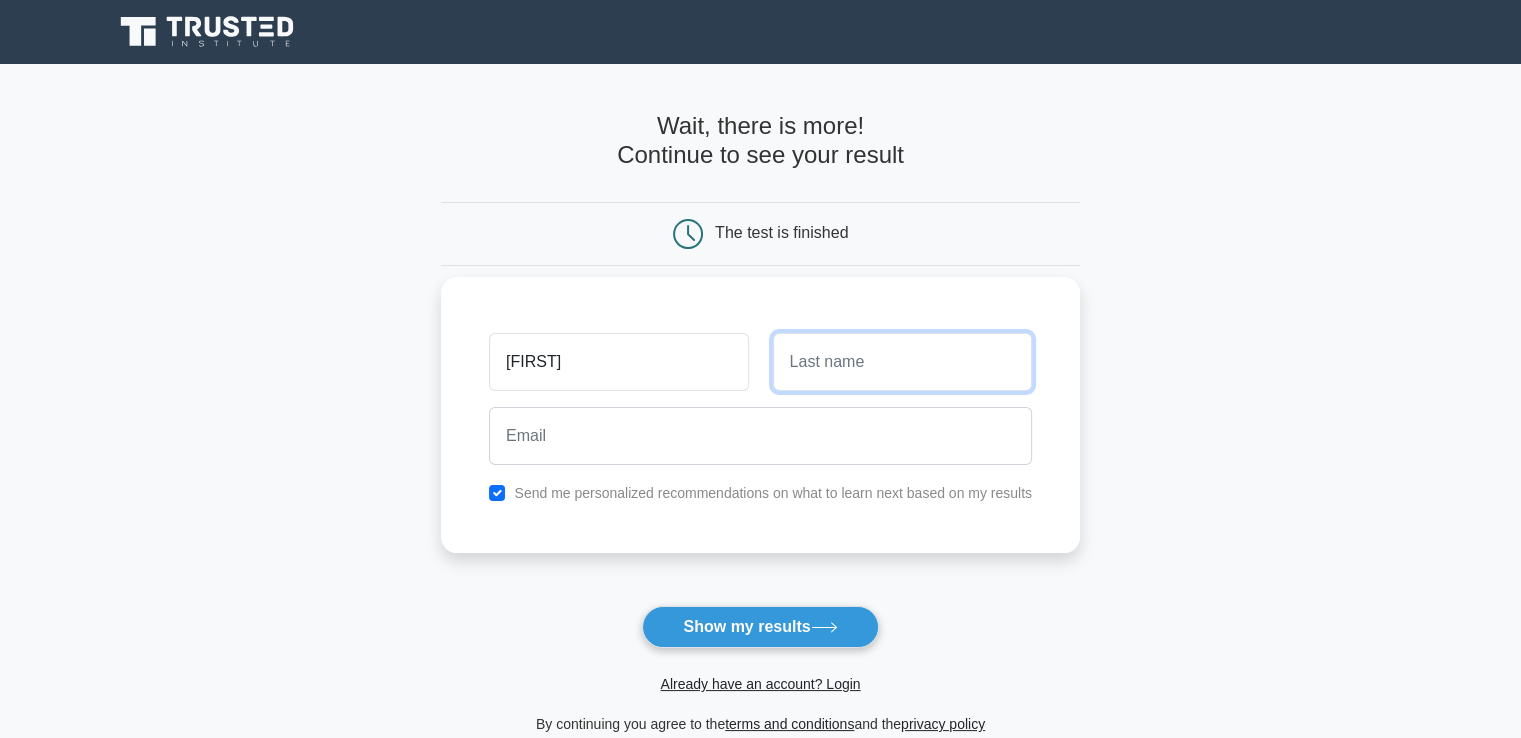 click at bounding box center (902, 362) 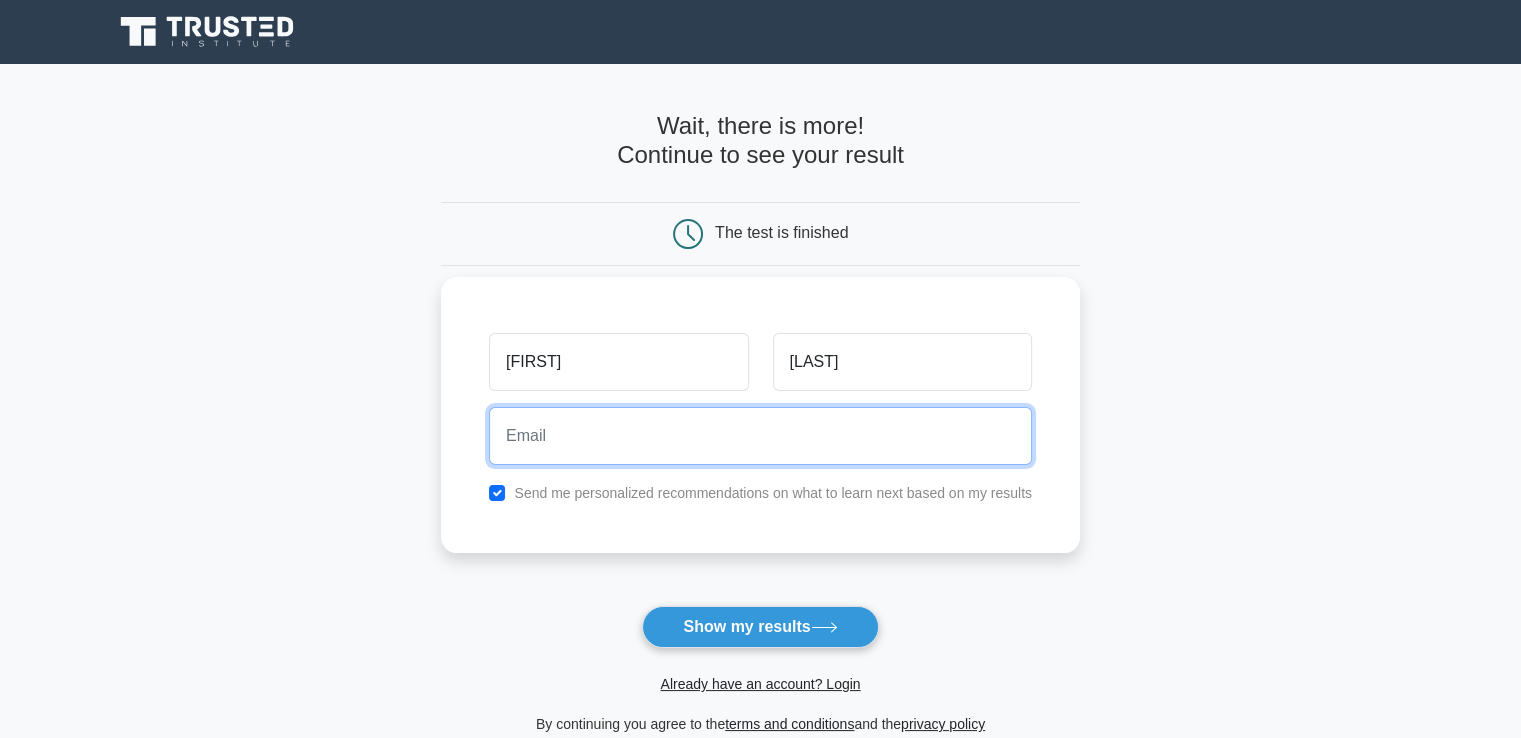 click at bounding box center (760, 436) 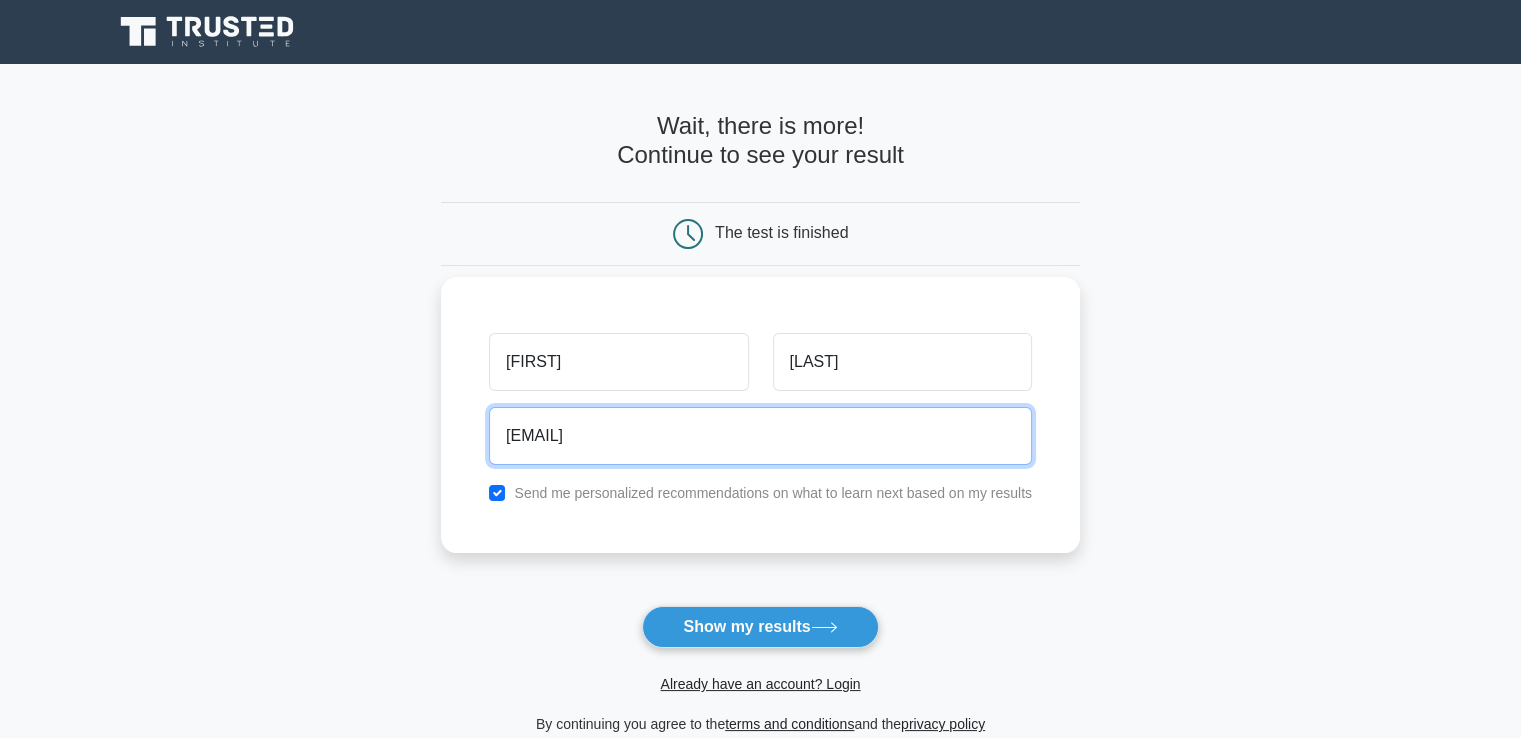 drag, startPoint x: 696, startPoint y: 438, endPoint x: 470, endPoint y: 437, distance: 226.00221 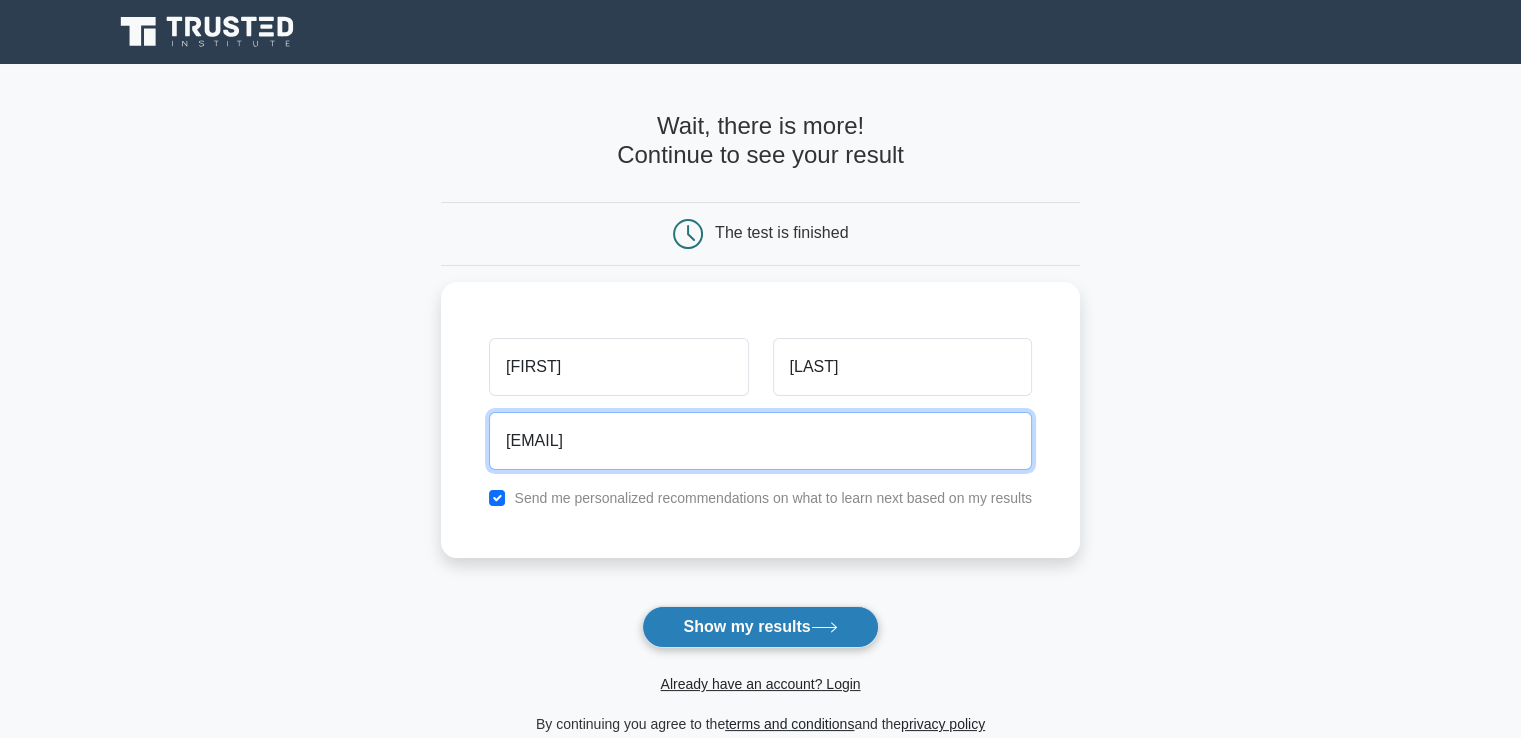 type on "[EMAIL]" 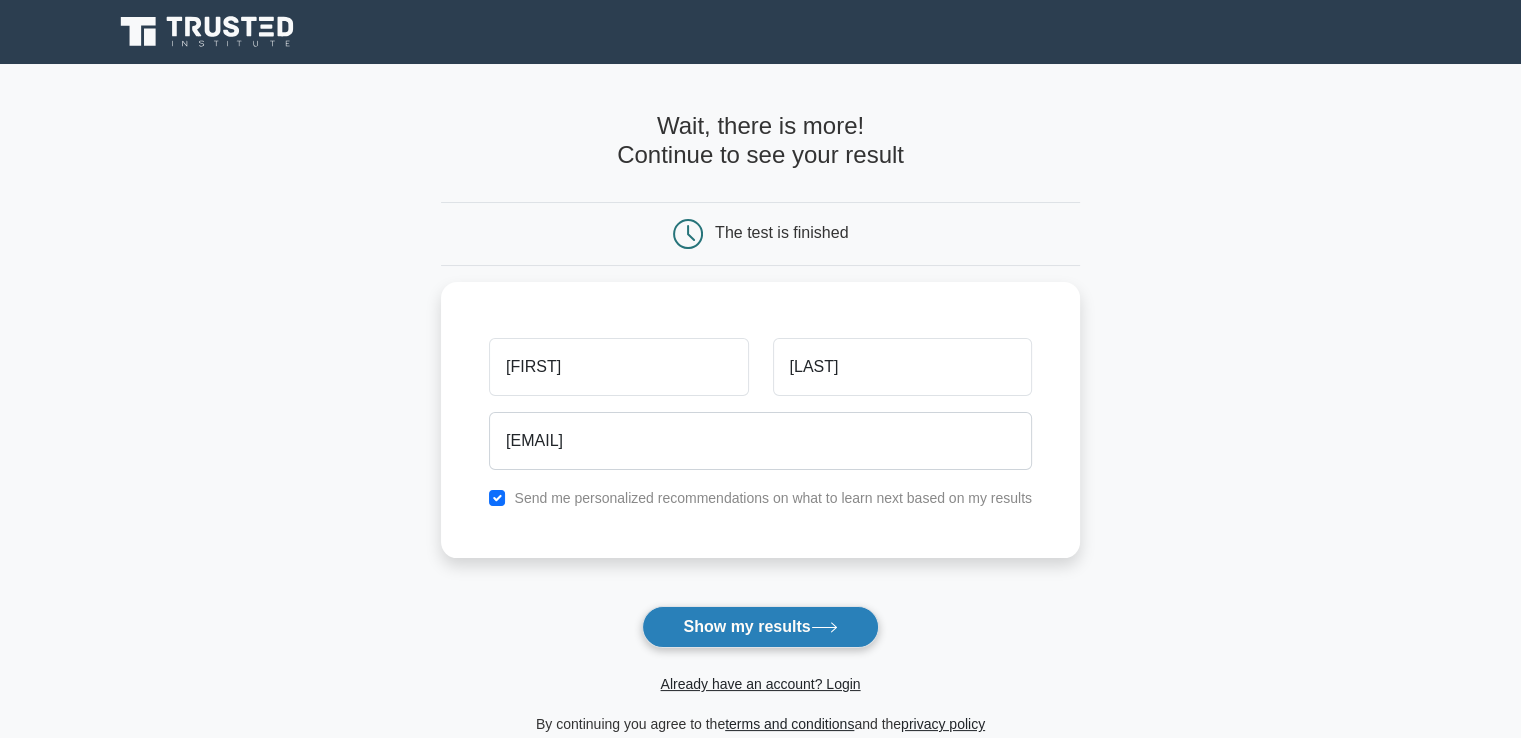 click on "Show my results" at bounding box center (760, 627) 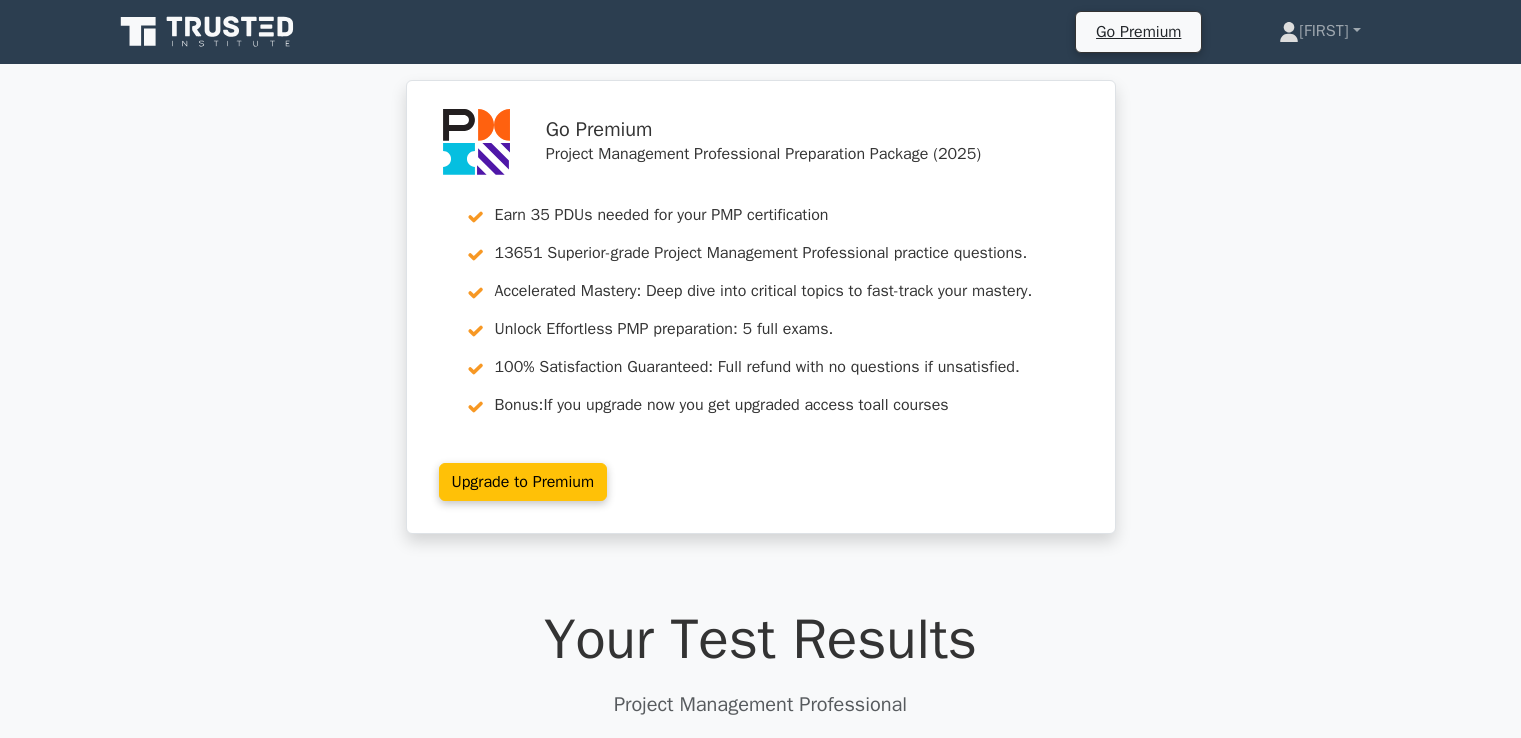 scroll, scrollTop: 0, scrollLeft: 0, axis: both 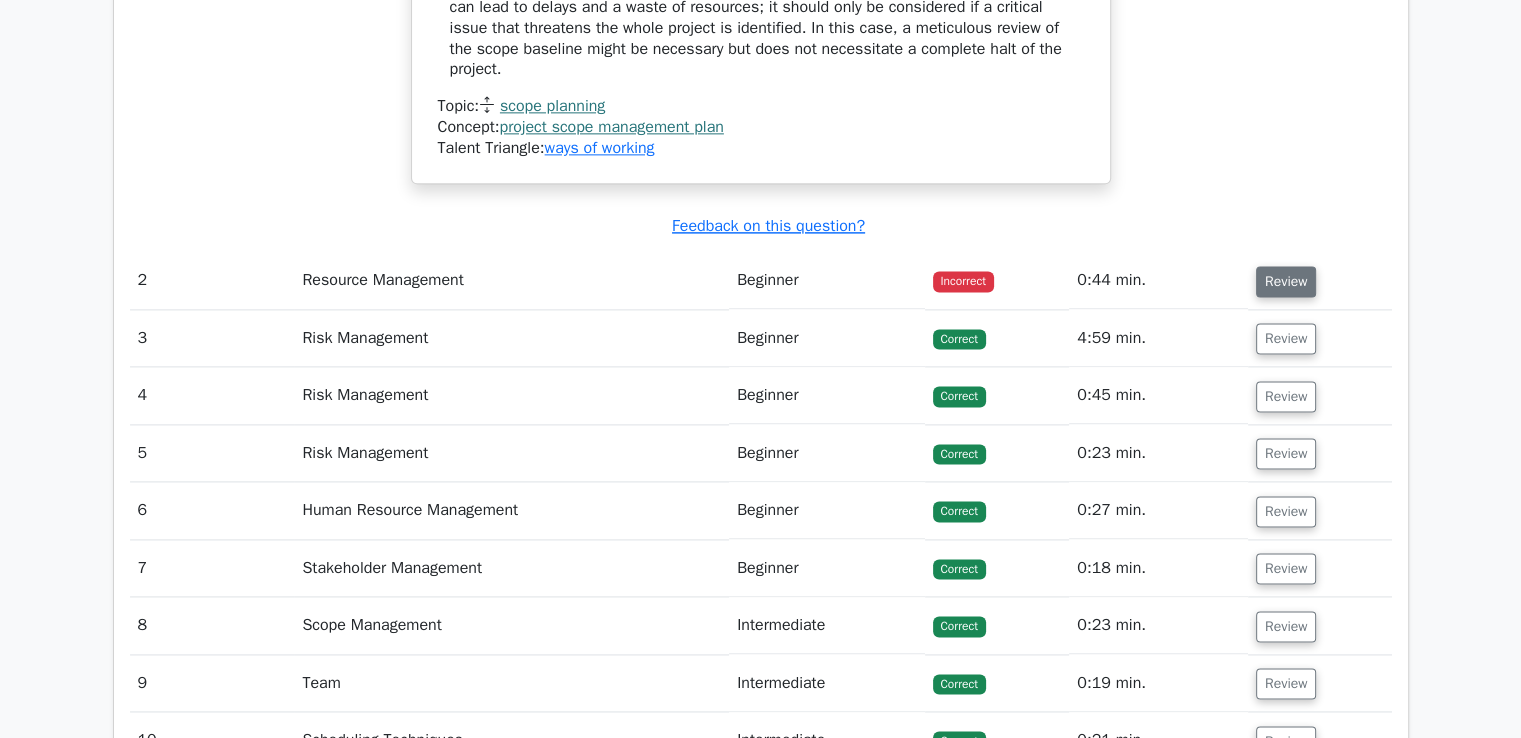 click on "Review" at bounding box center (1286, 281) 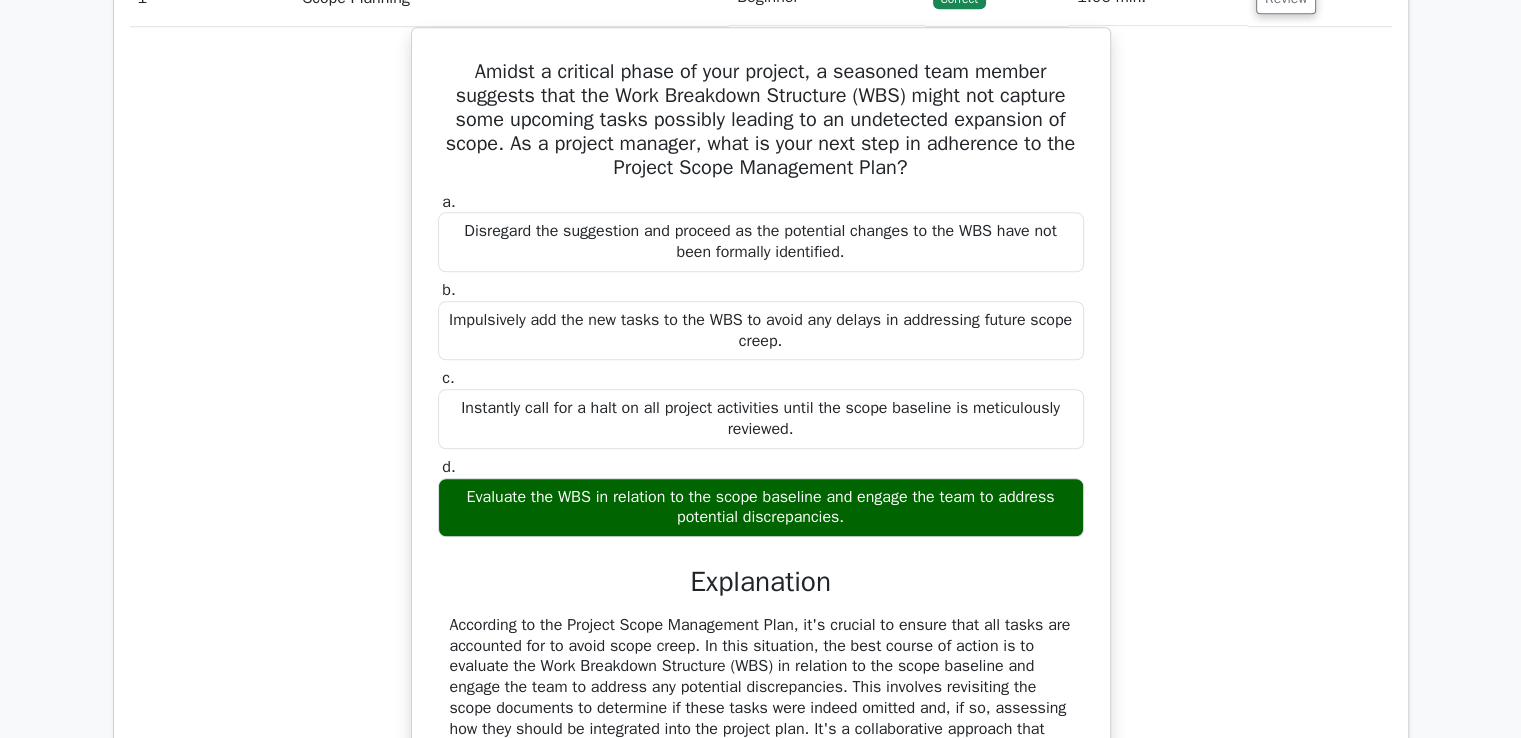 scroll, scrollTop: 0, scrollLeft: 0, axis: both 